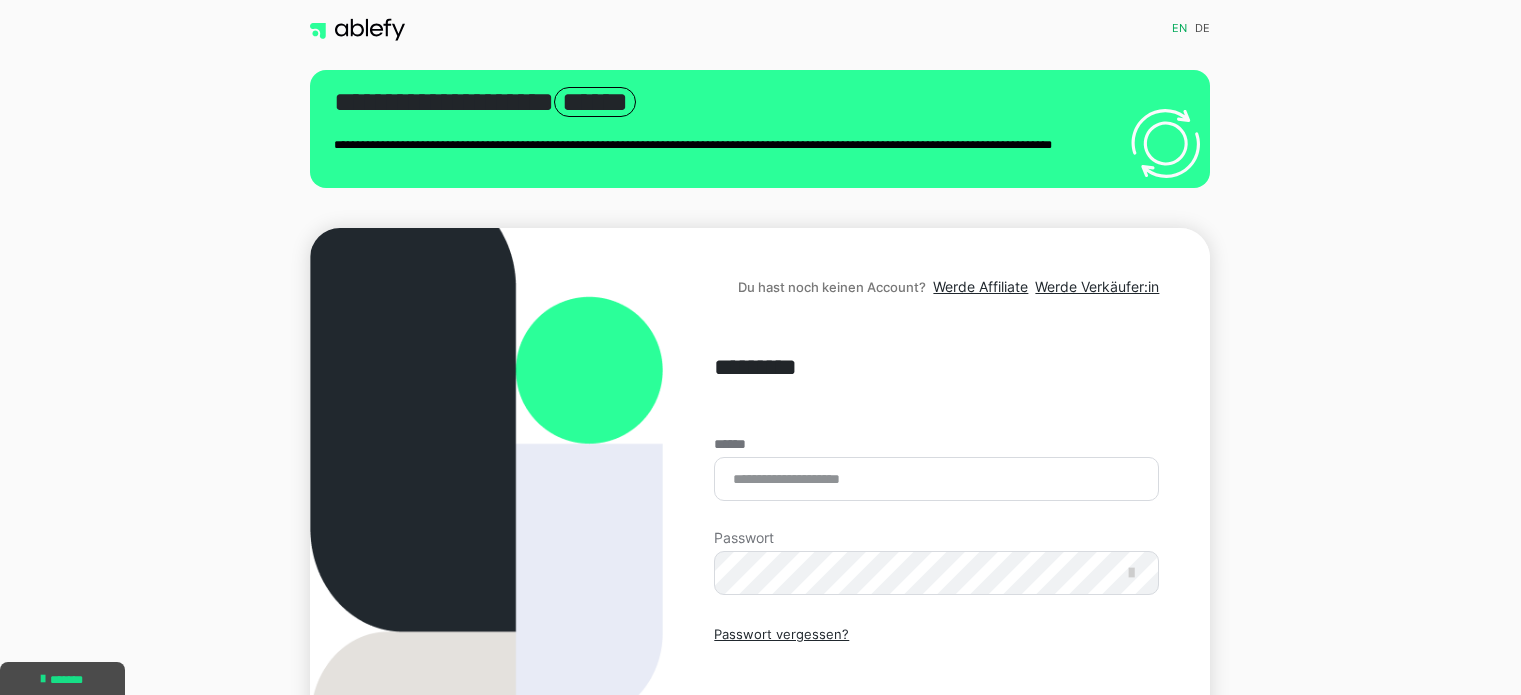 scroll, scrollTop: 0, scrollLeft: 0, axis: both 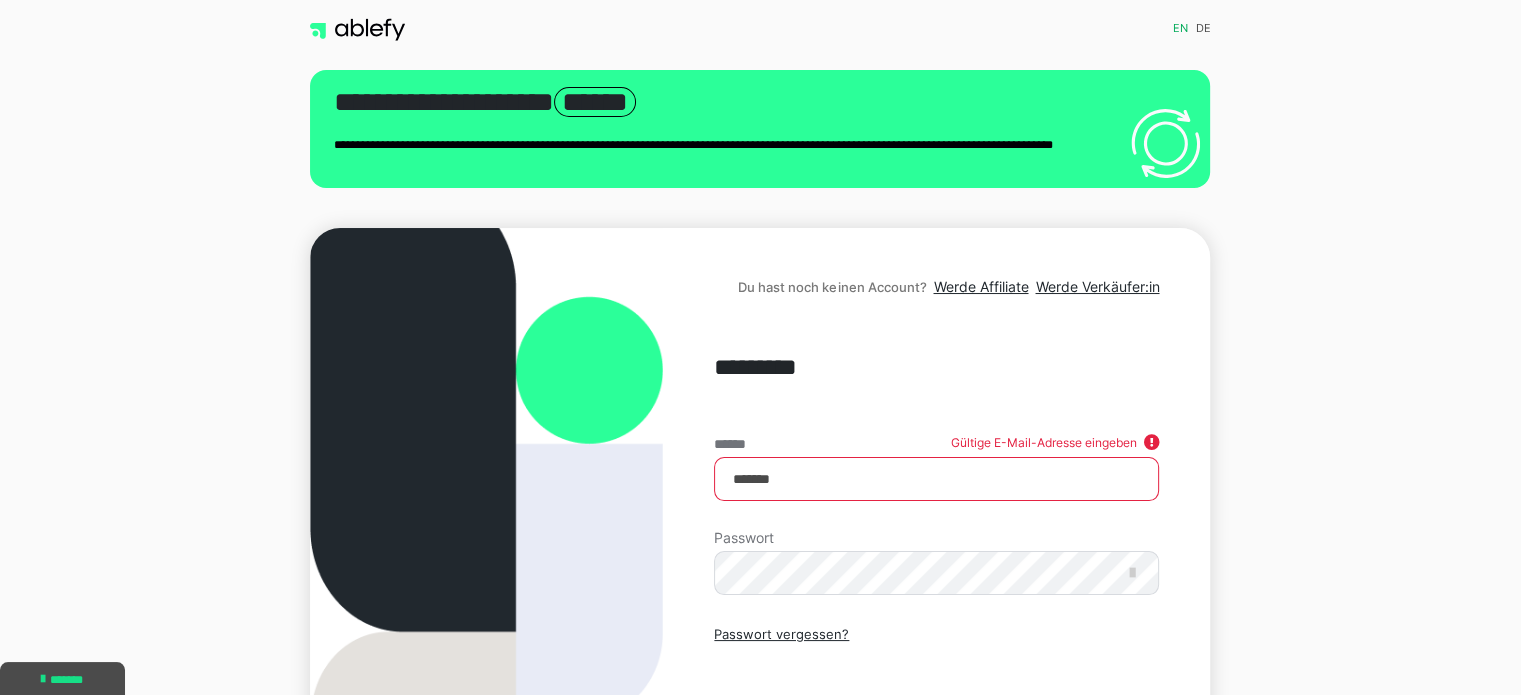 drag, startPoint x: 822, startPoint y: 479, endPoint x: 639, endPoint y: 454, distance: 184.69975 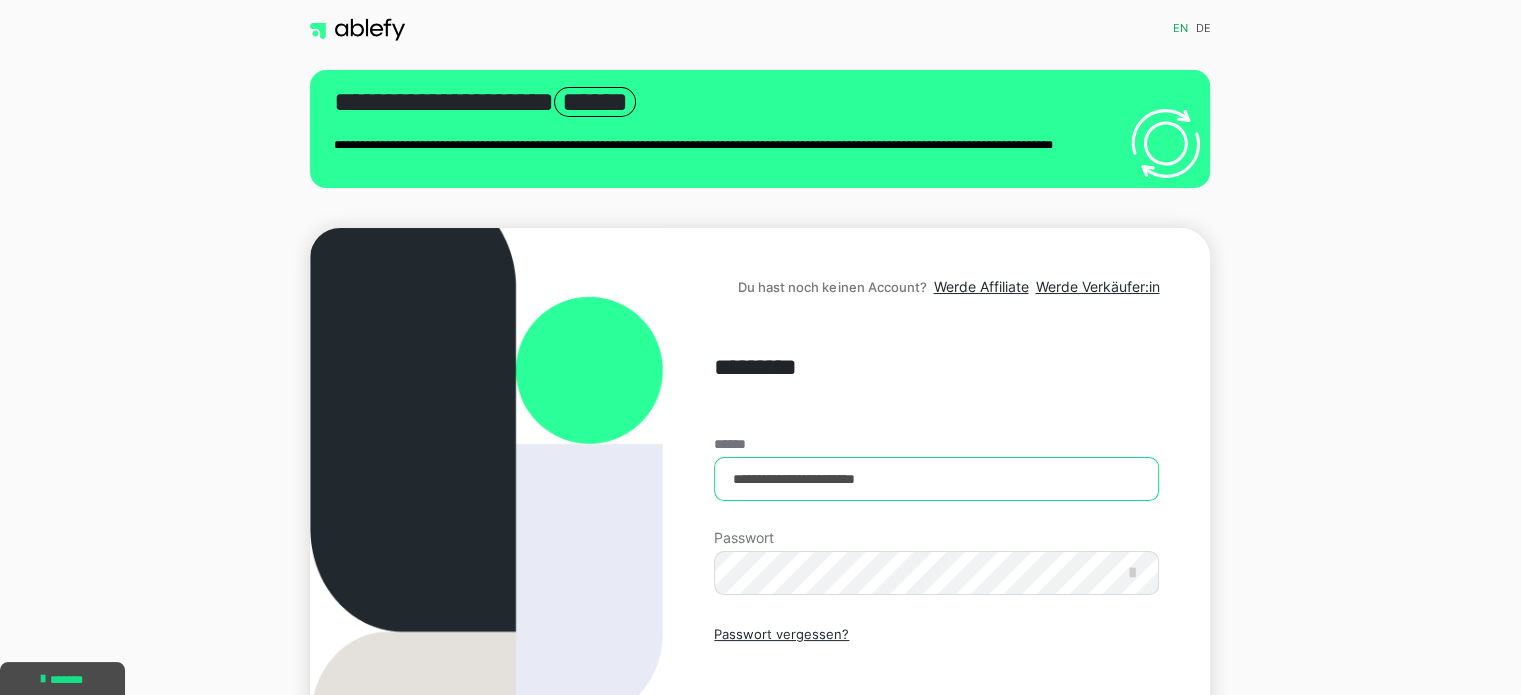 type on "**********" 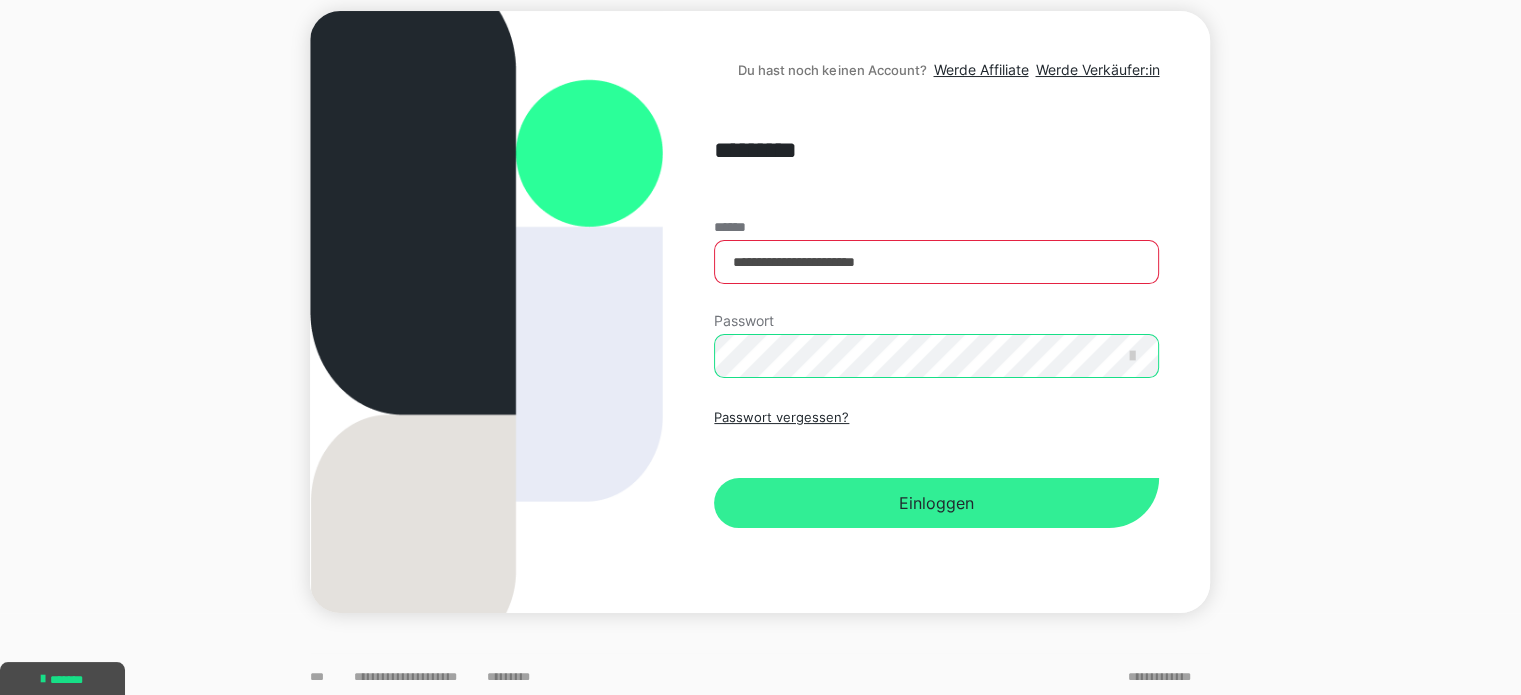 scroll, scrollTop: 222, scrollLeft: 0, axis: vertical 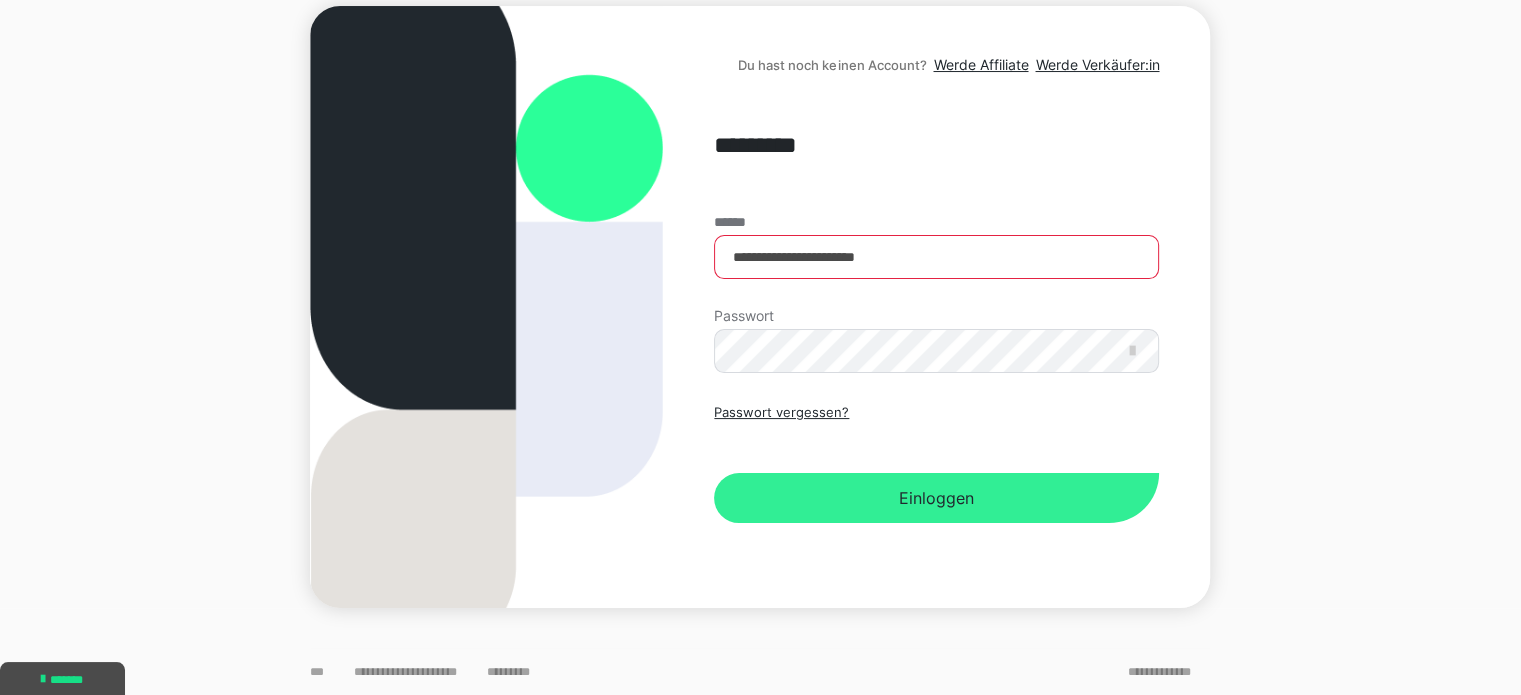 click on "Einloggen" at bounding box center [936, 498] 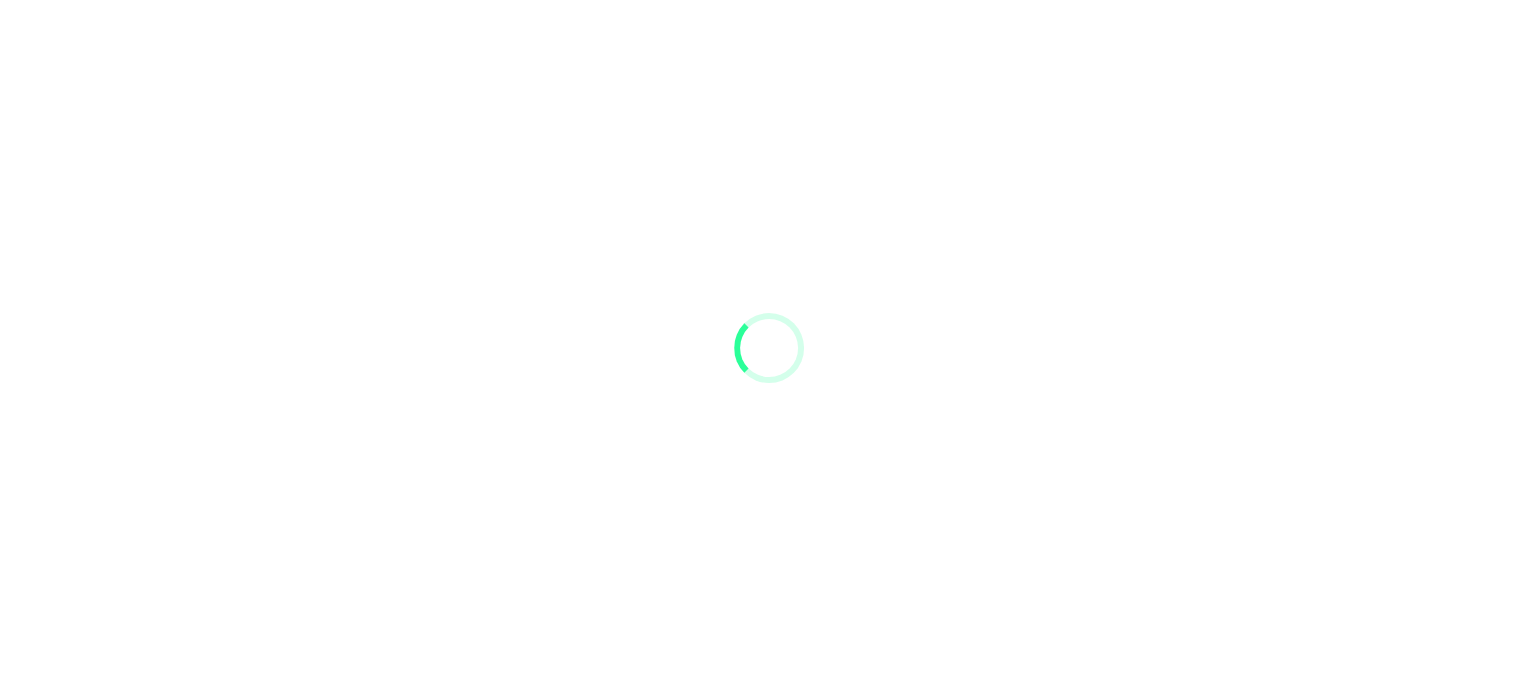 scroll, scrollTop: 0, scrollLeft: 0, axis: both 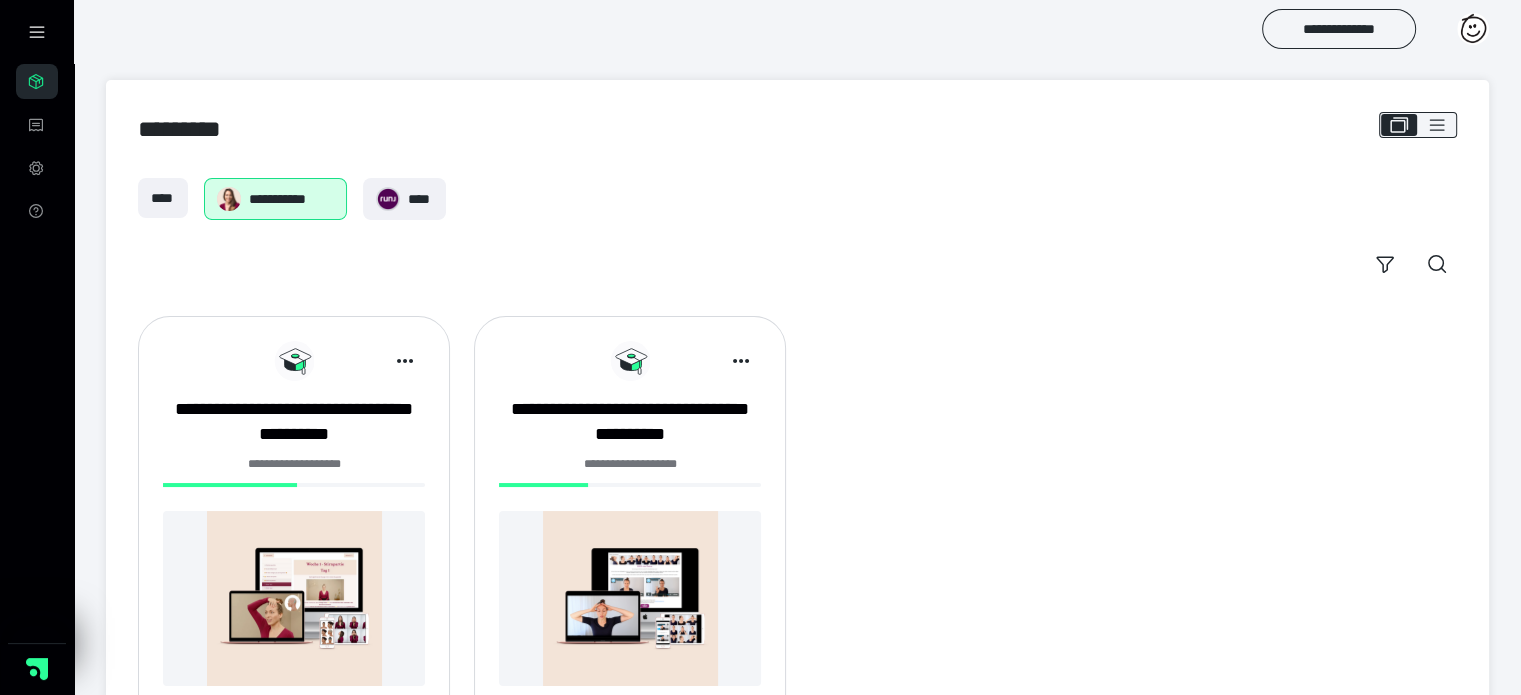 click at bounding box center [1473, 29] 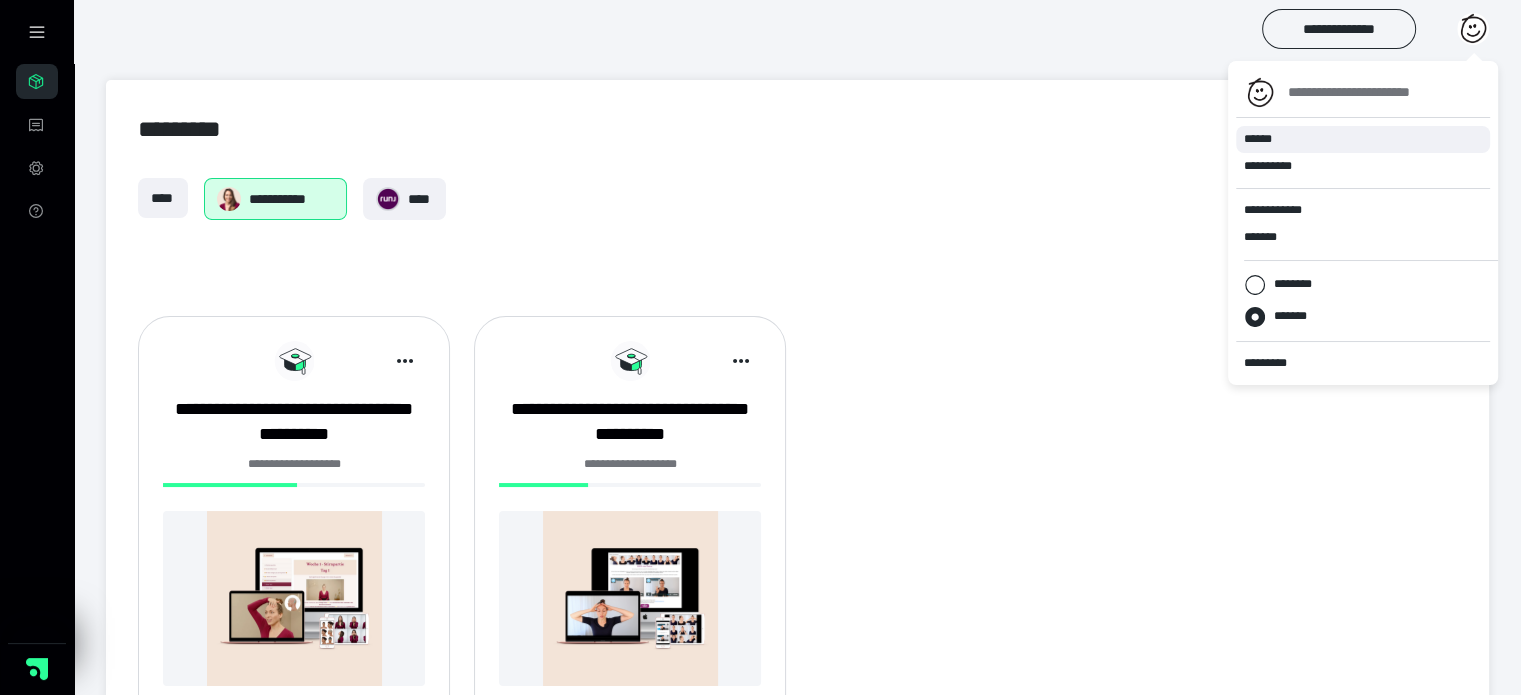 click on "******" at bounding box center [1258, 139] 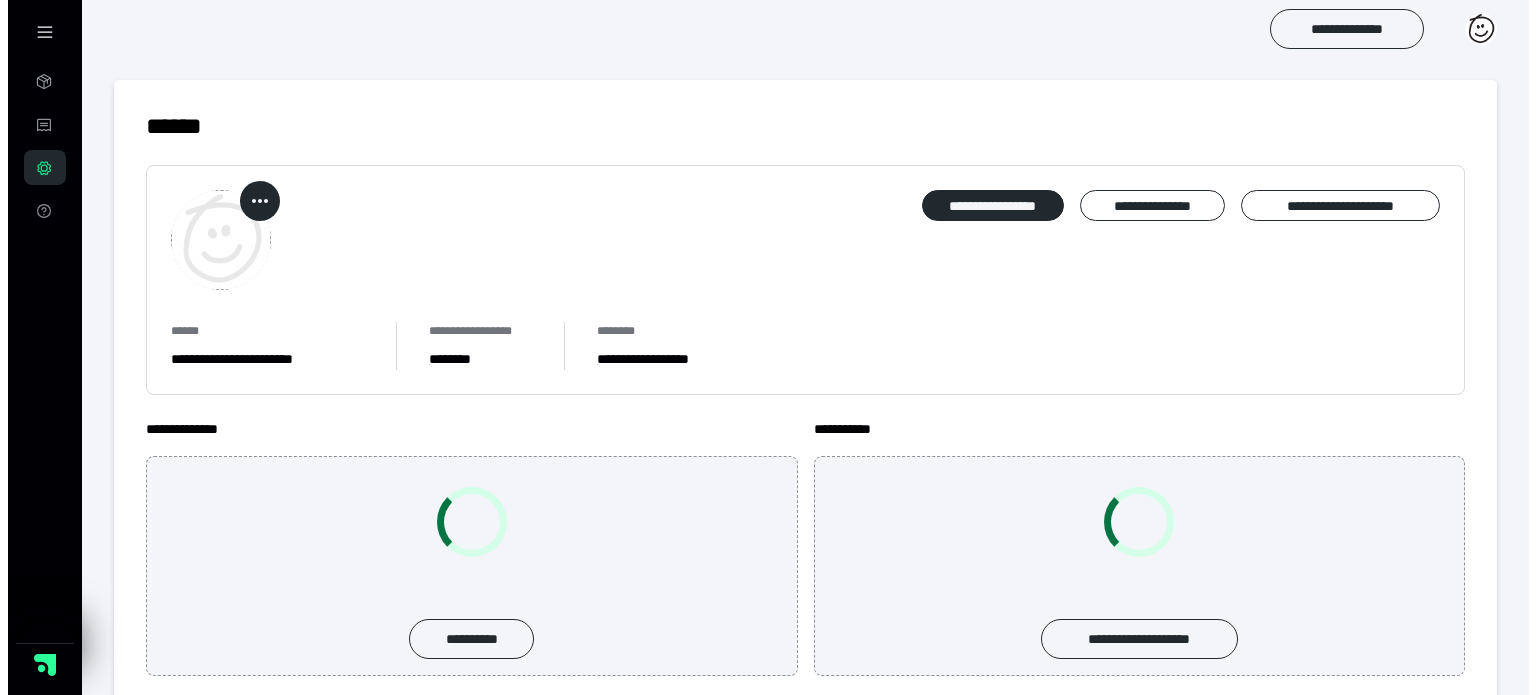 scroll, scrollTop: 0, scrollLeft: 0, axis: both 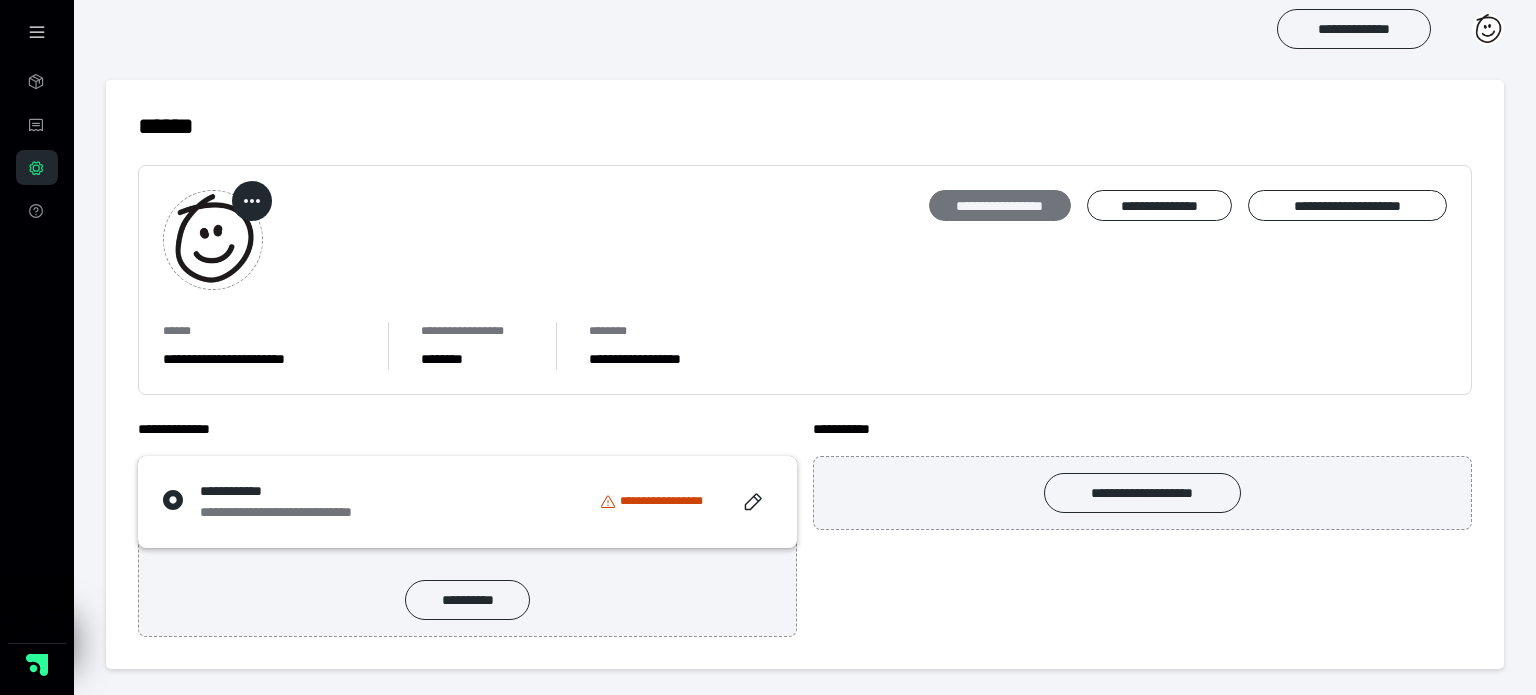 click on "**********" at bounding box center [1000, 206] 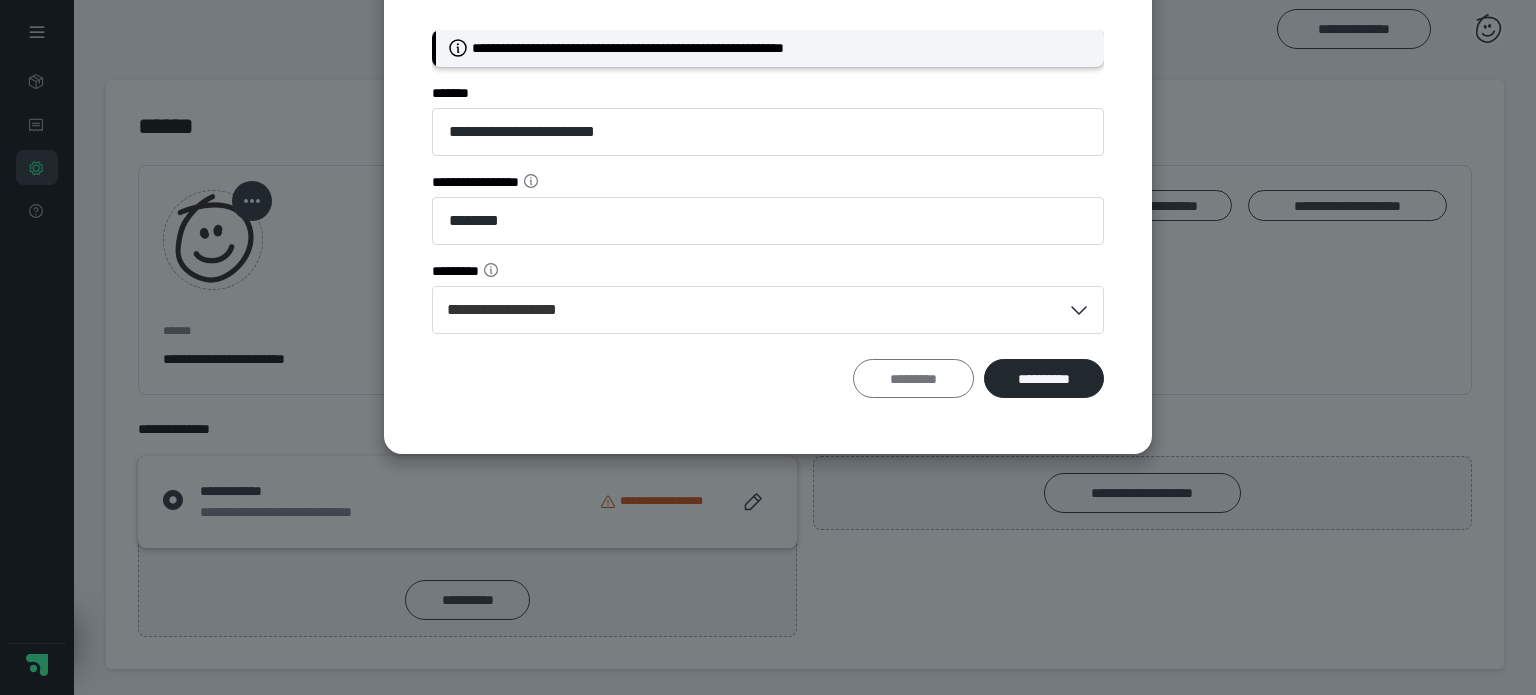 scroll, scrollTop: 52, scrollLeft: 0, axis: vertical 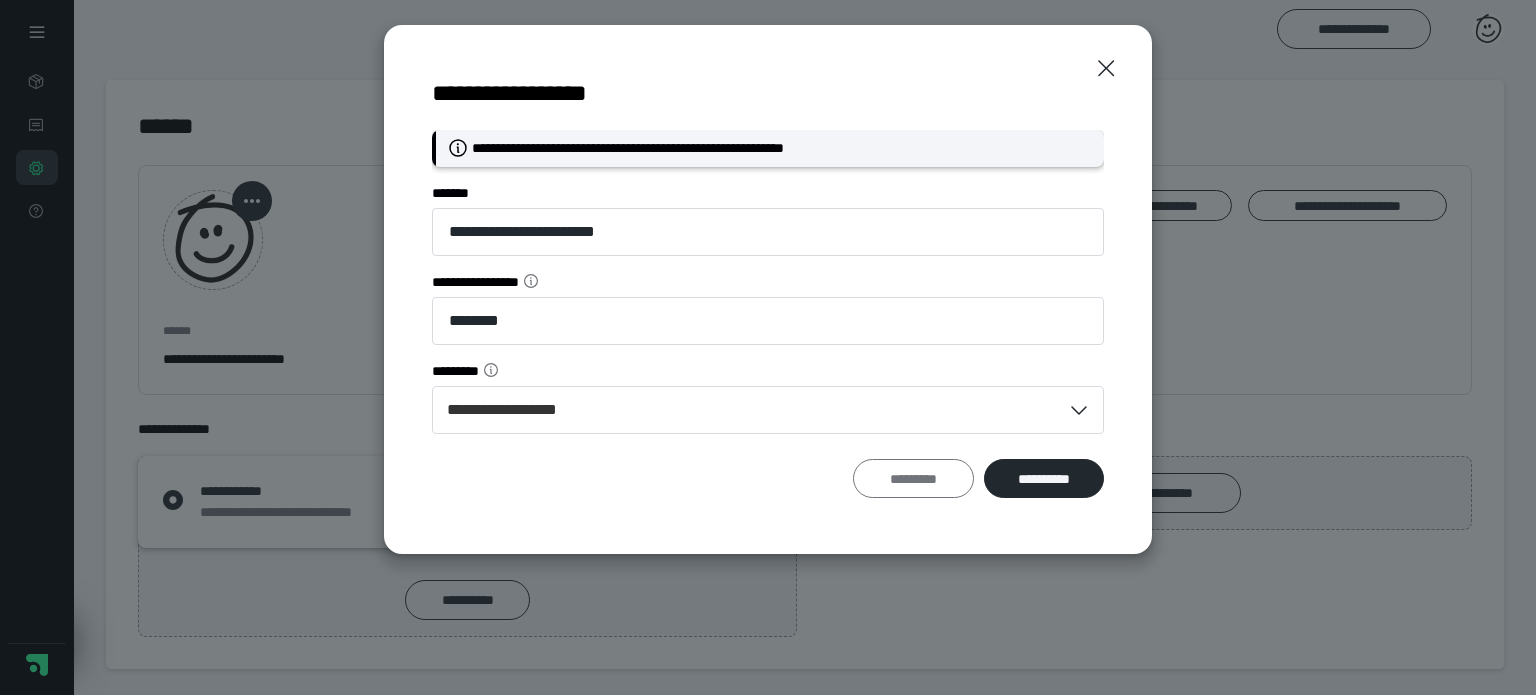 click on "*********" at bounding box center [913, 479] 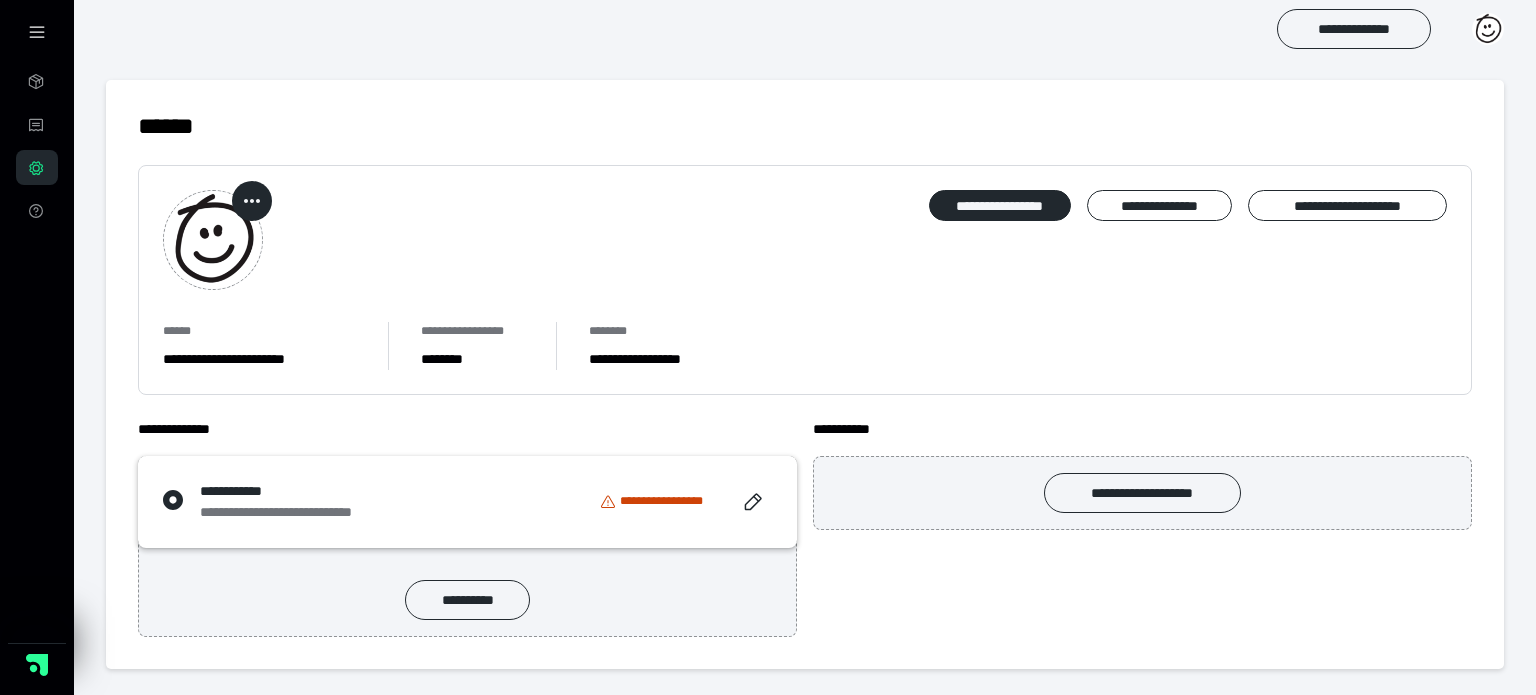 click at bounding box center (1488, 29) 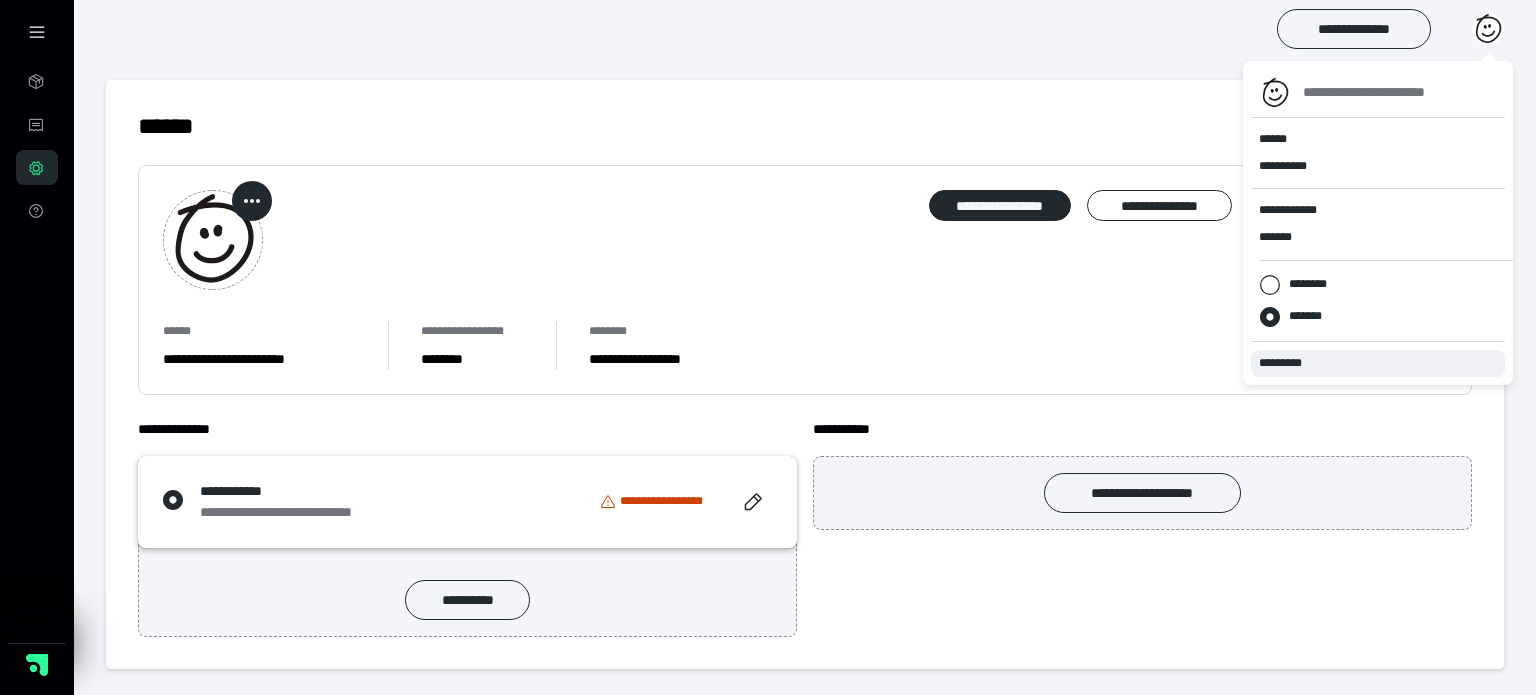 click on "*********" at bounding box center (1289, 363) 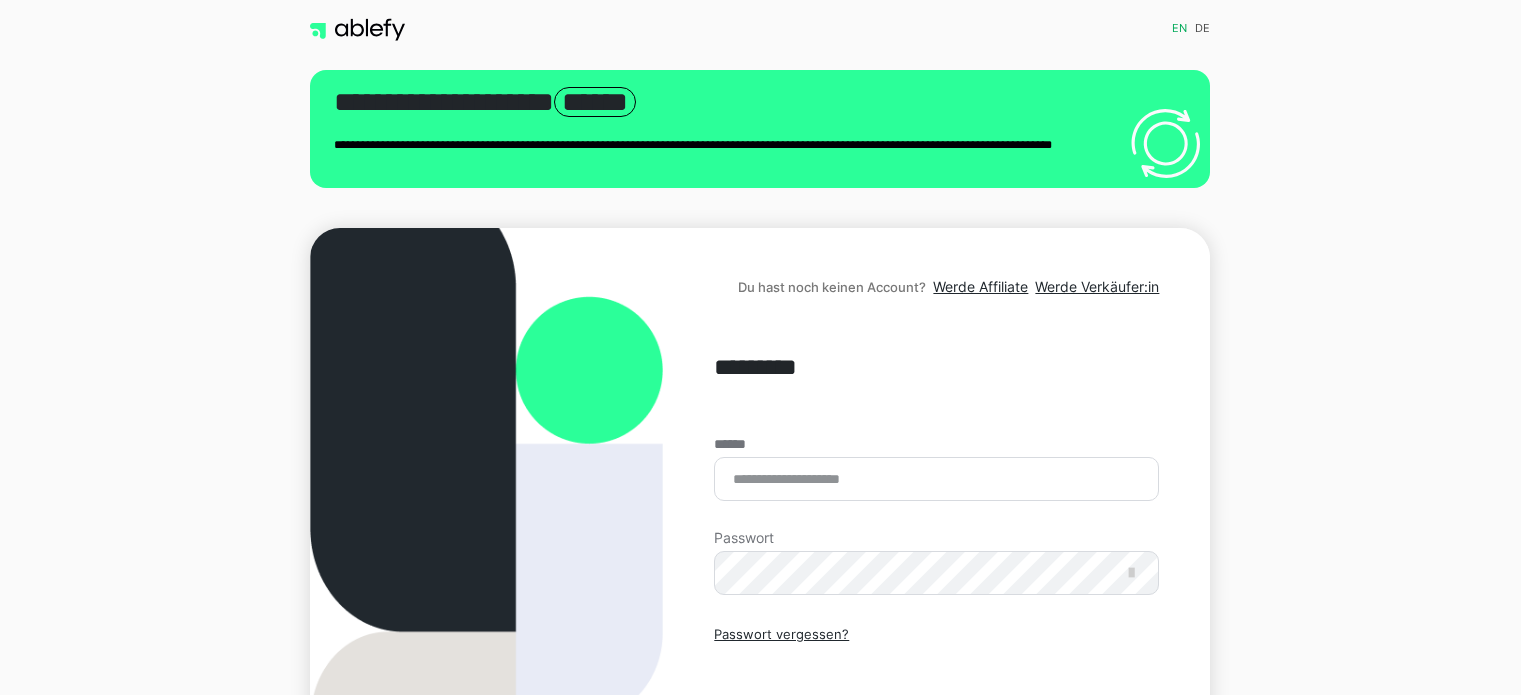scroll, scrollTop: 0, scrollLeft: 0, axis: both 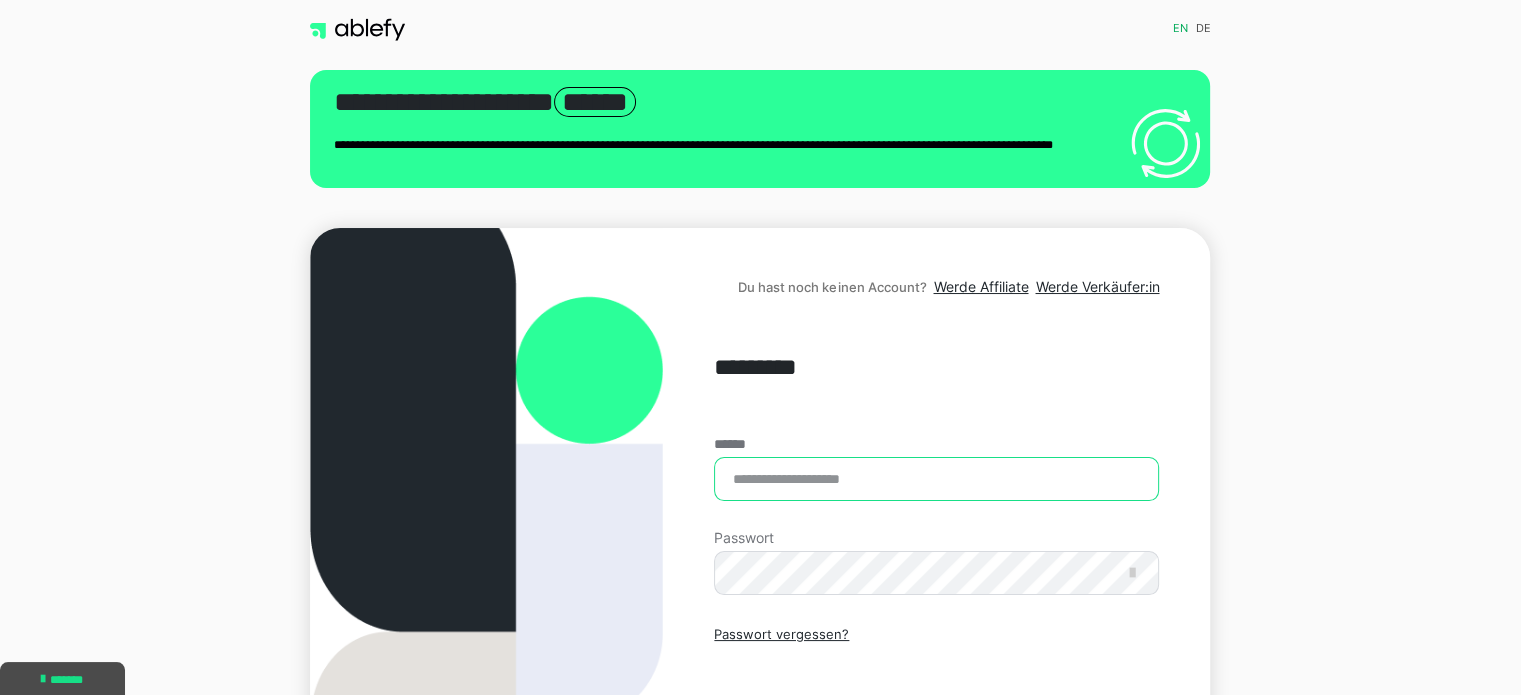 drag, startPoint x: 784, startPoint y: 475, endPoint x: 1042, endPoint y: 263, distance: 333.92813 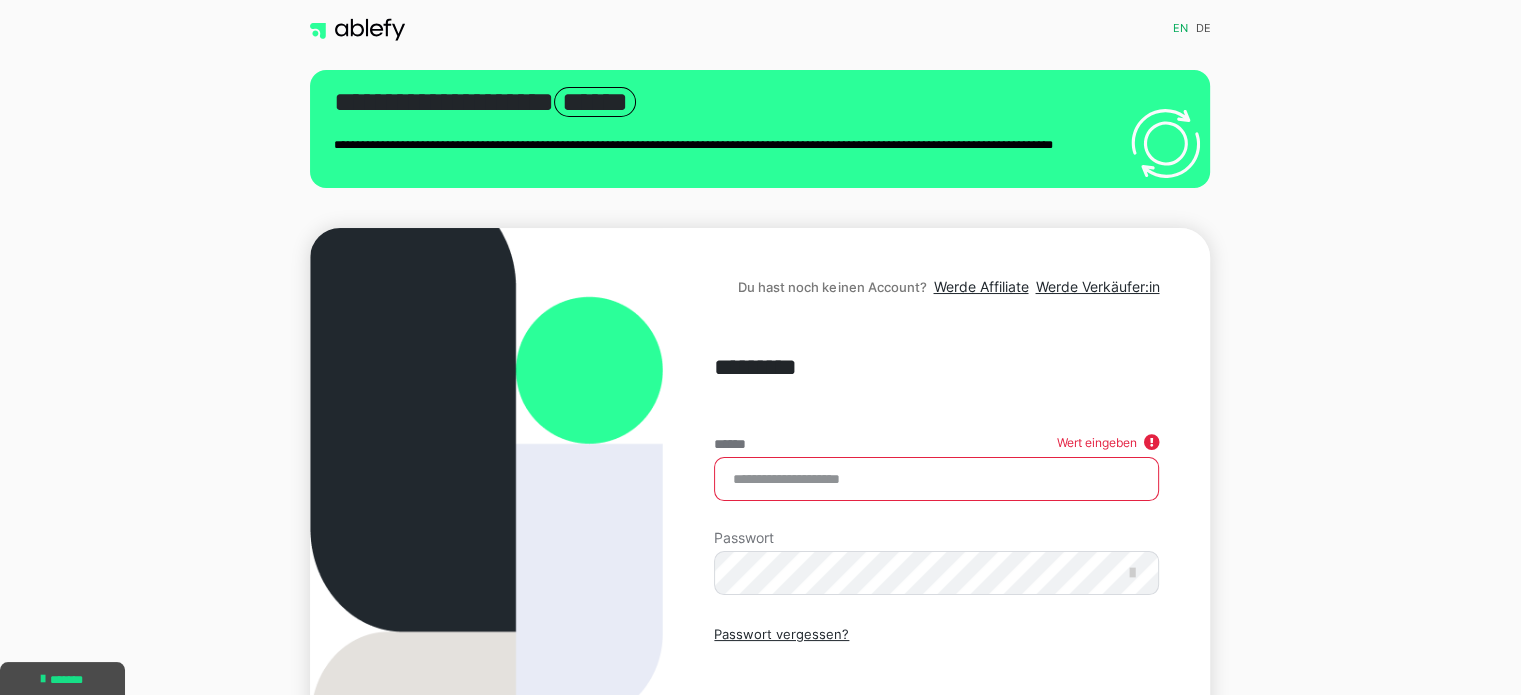 click on "******" at bounding box center (936, 479) 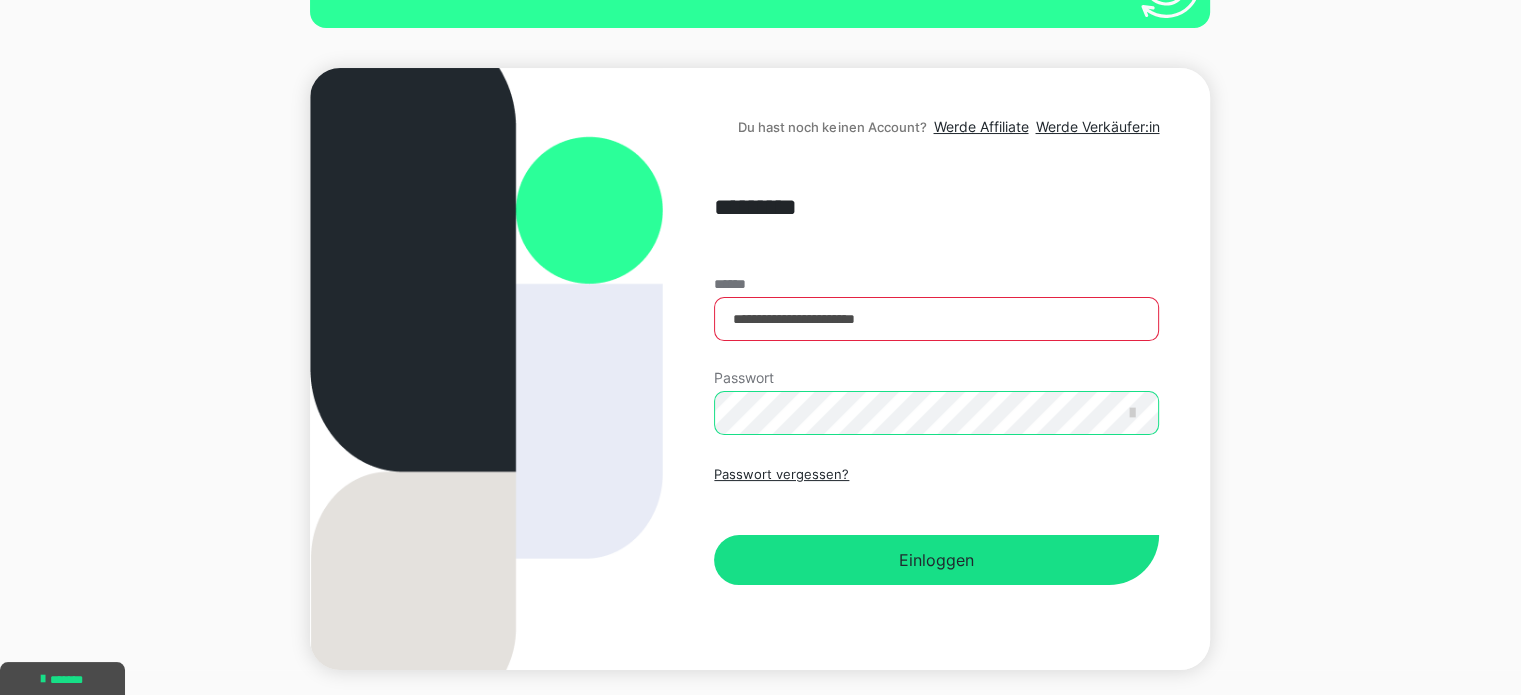 scroll, scrollTop: 200, scrollLeft: 0, axis: vertical 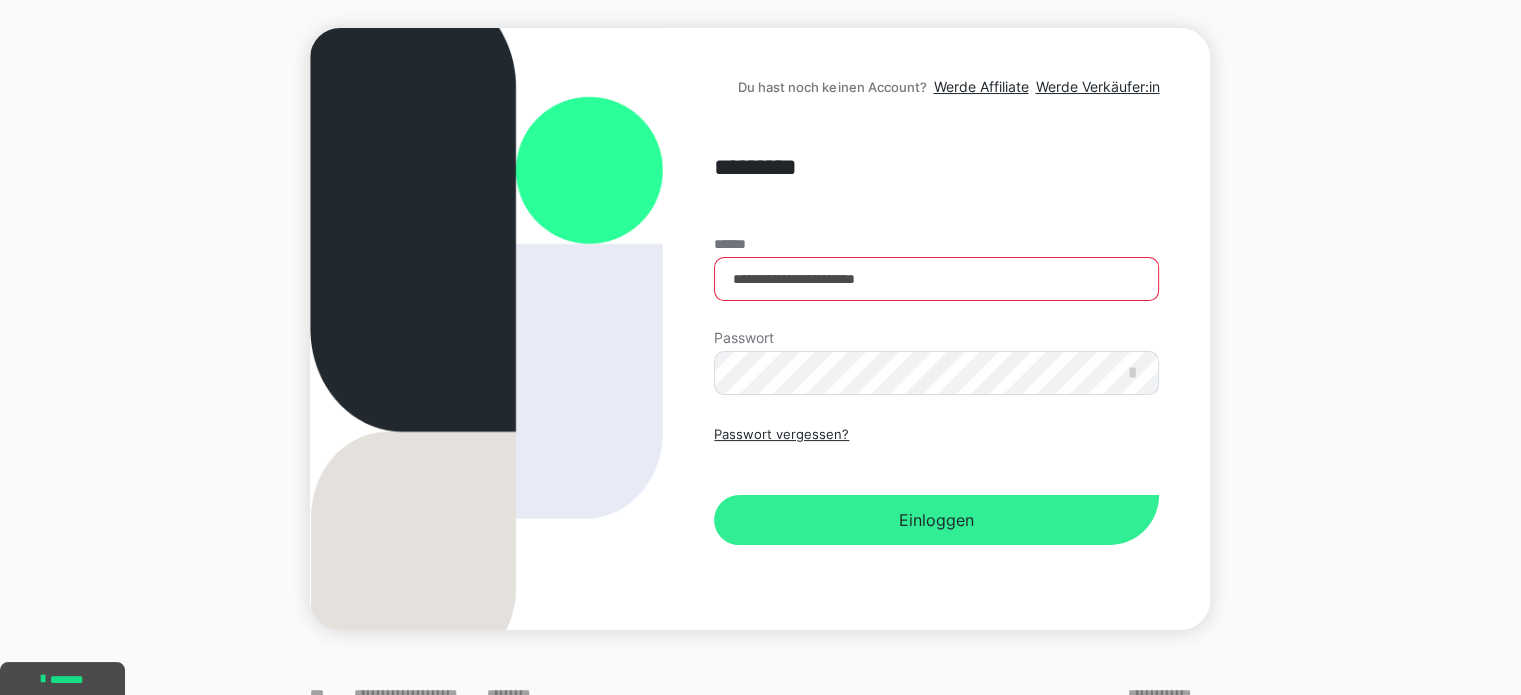 click on "Einloggen" at bounding box center (936, 520) 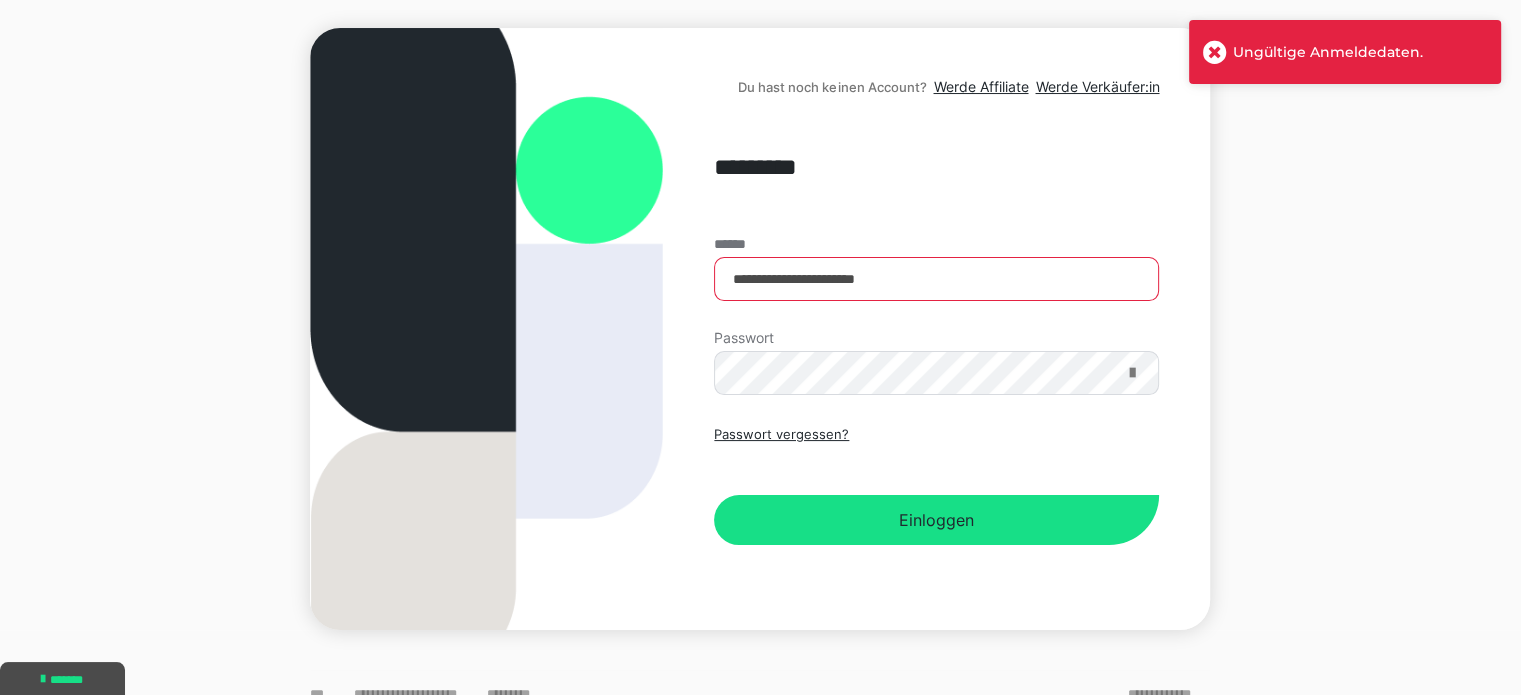 click at bounding box center (1131, 373) 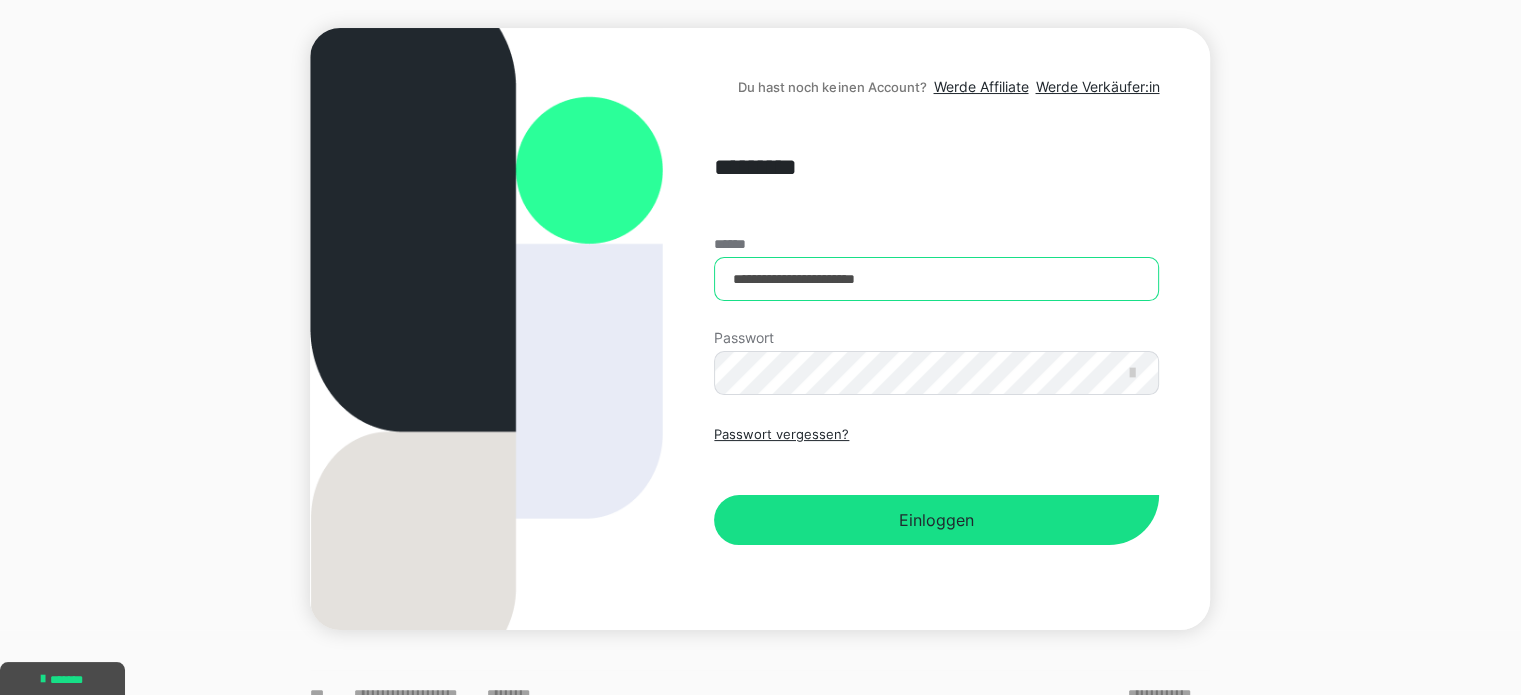 drag, startPoint x: 783, startPoint y: 279, endPoint x: 682, endPoint y: 239, distance: 108.63241 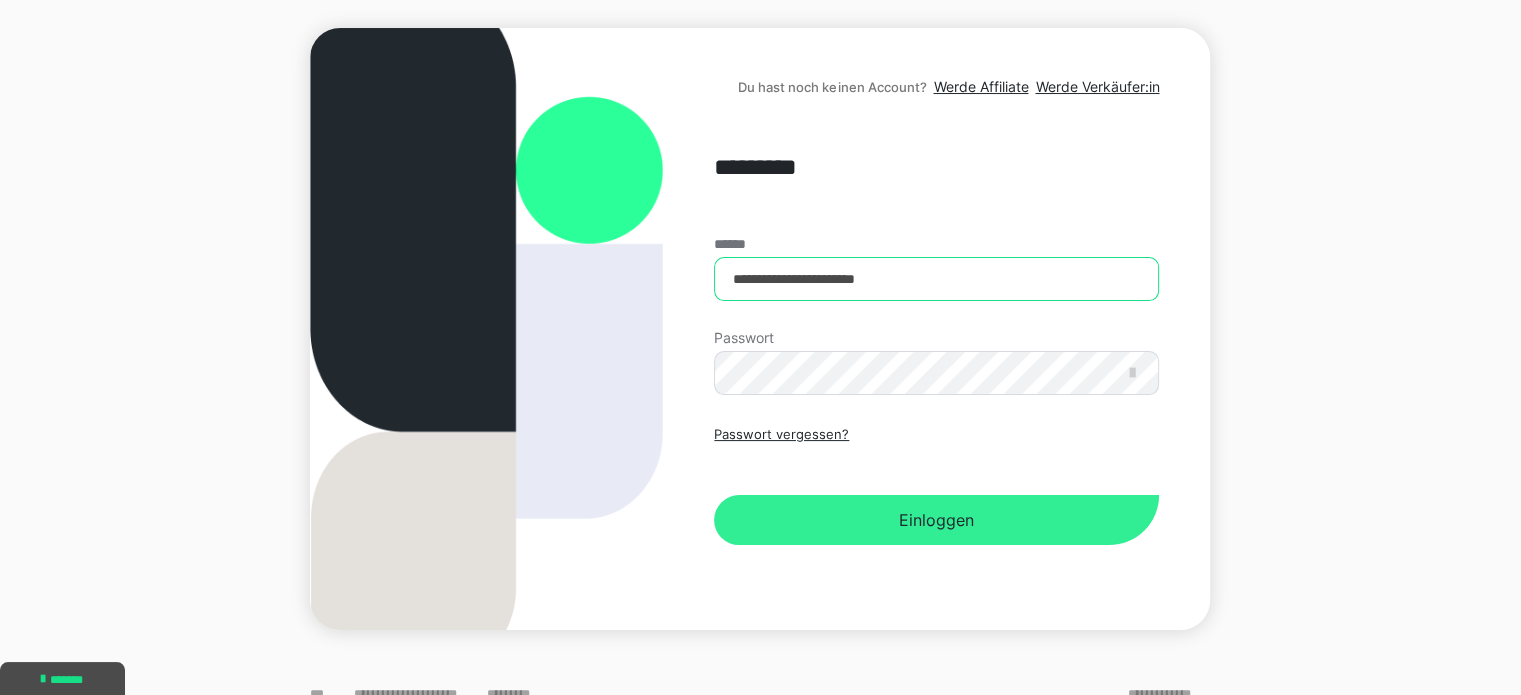 type on "**********" 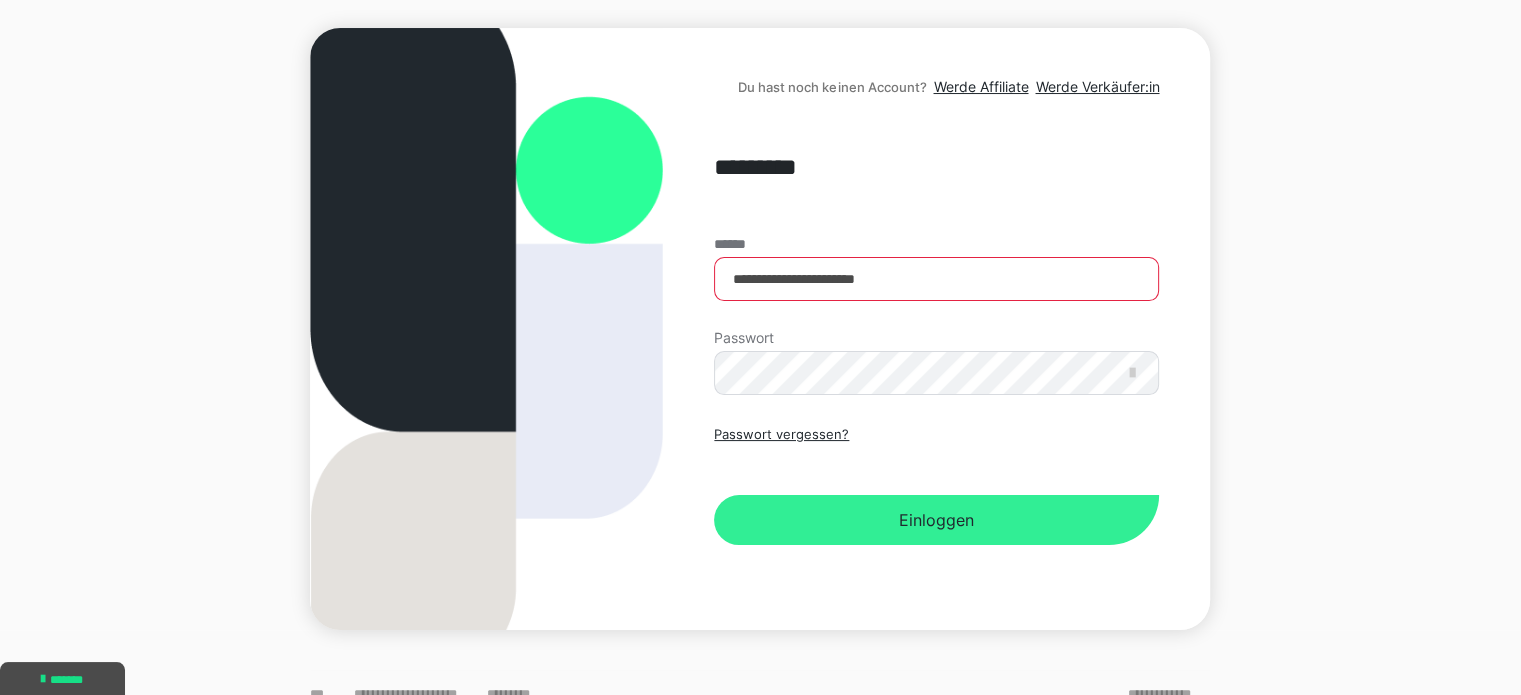 click on "Einloggen" at bounding box center [936, 520] 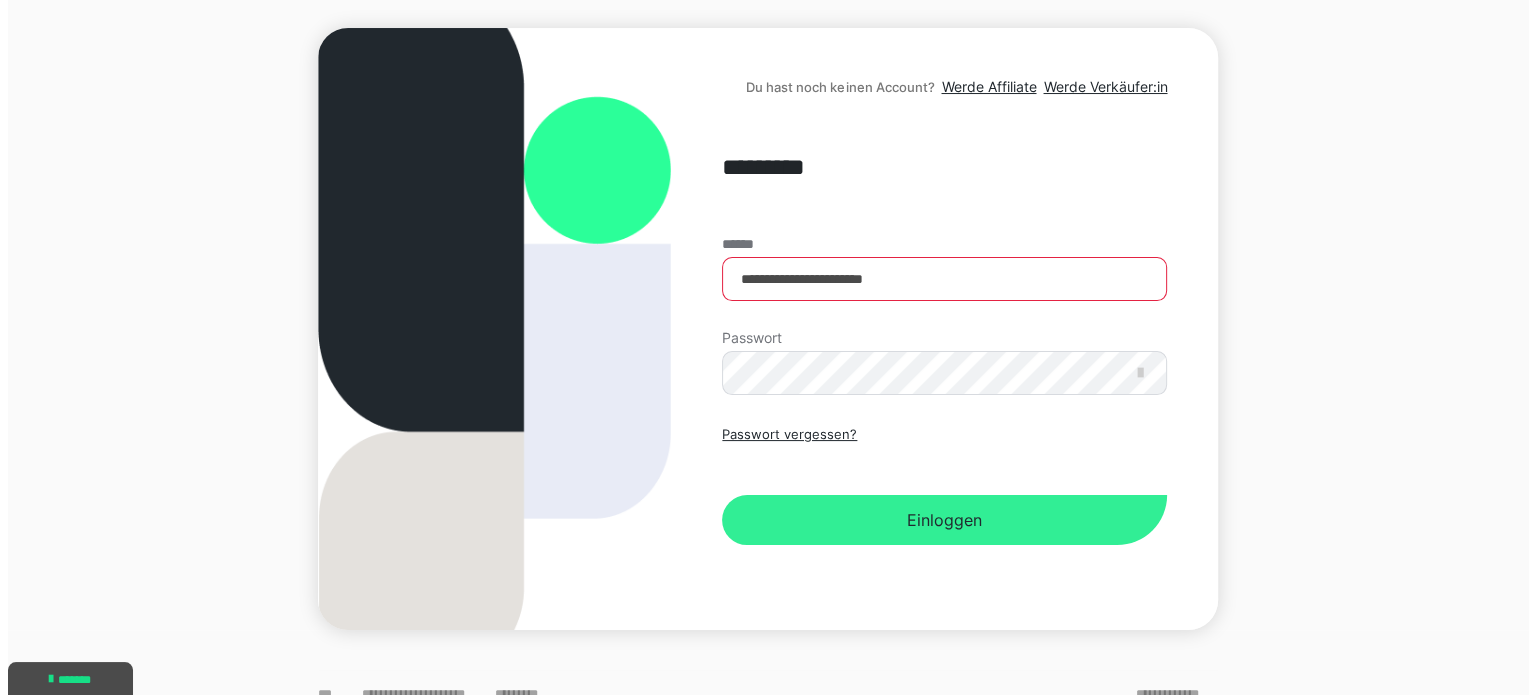 scroll, scrollTop: 0, scrollLeft: 0, axis: both 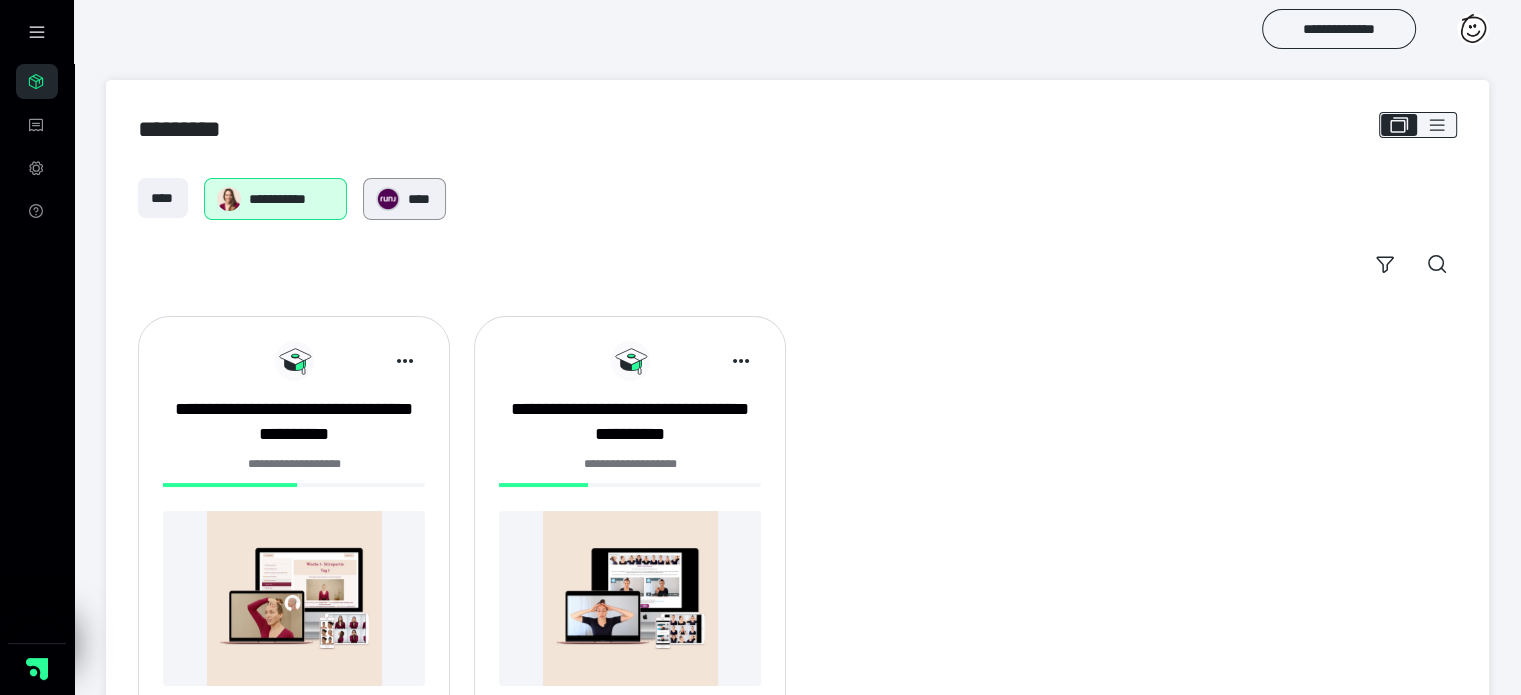 click on "****" at bounding box center (420, 199) 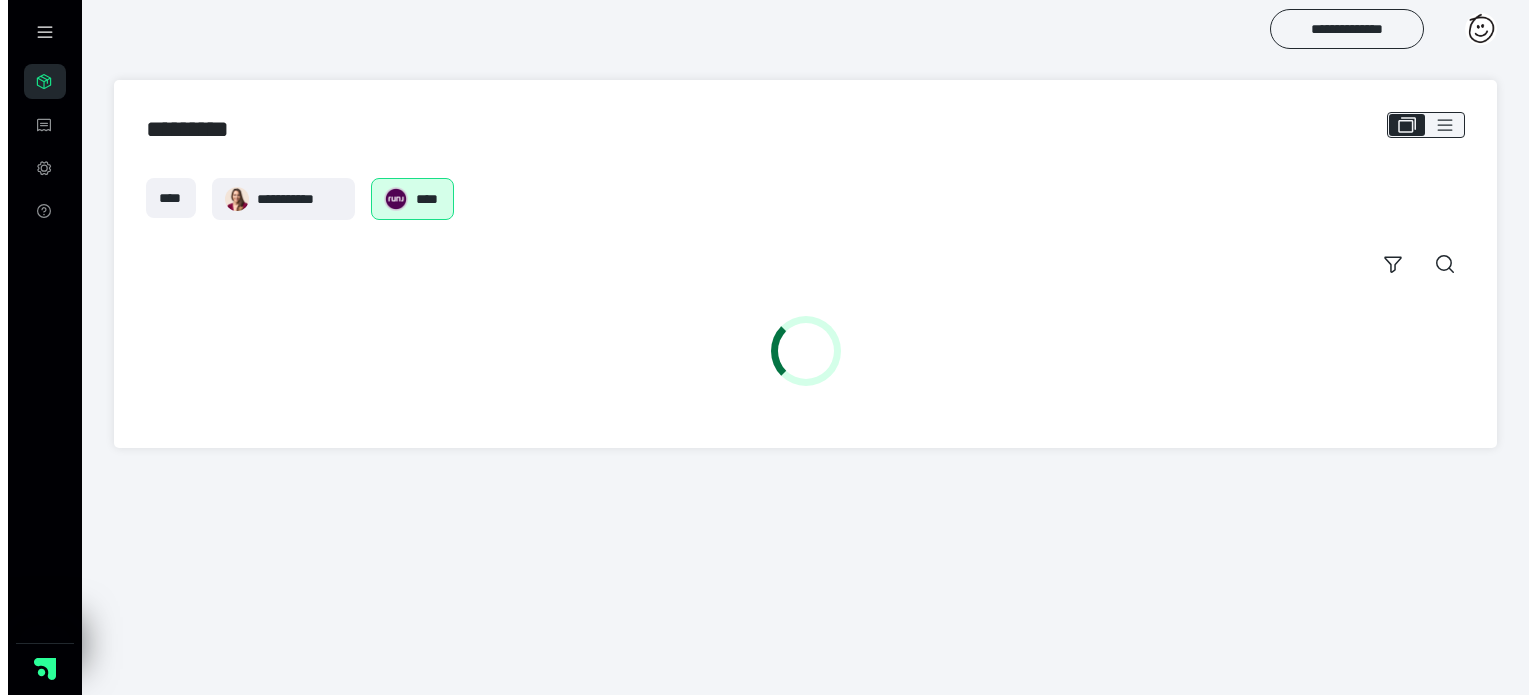 scroll, scrollTop: 0, scrollLeft: 0, axis: both 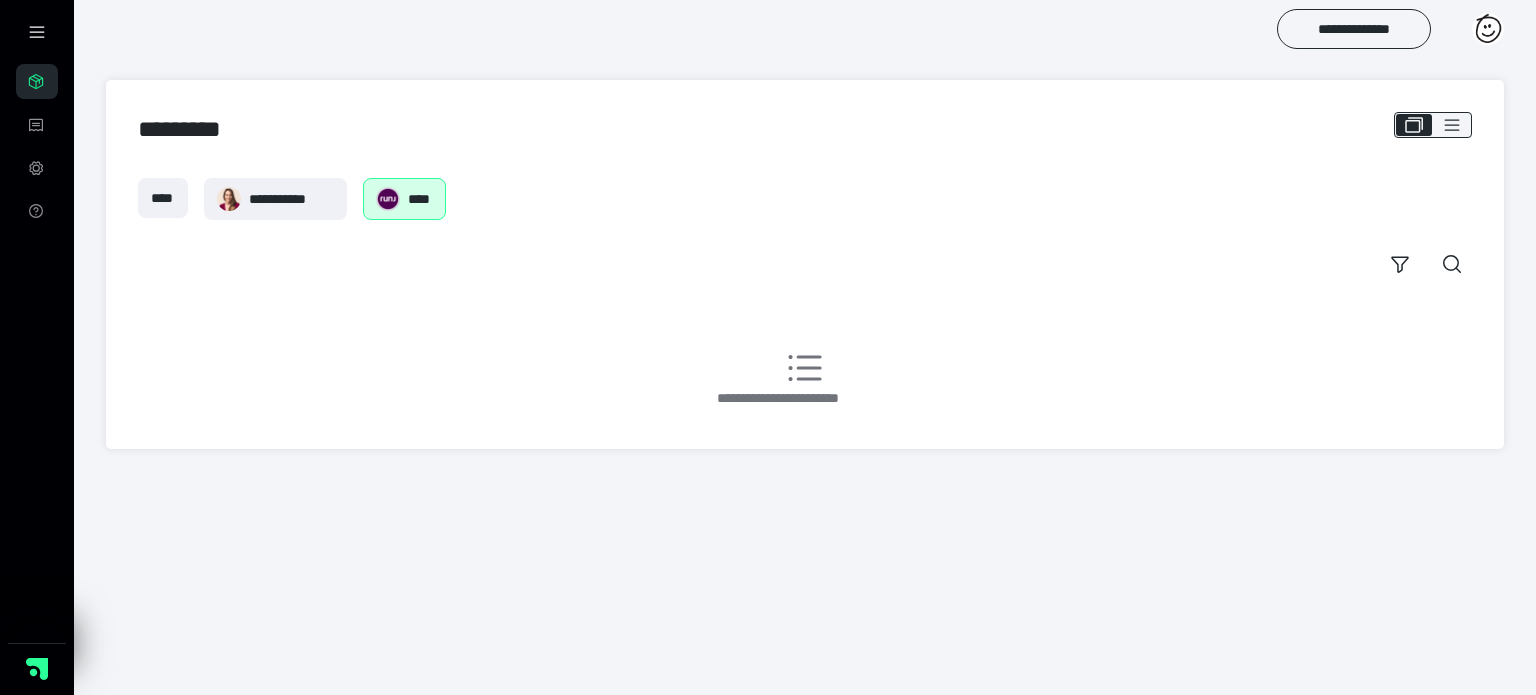 click on "****" at bounding box center (404, 199) 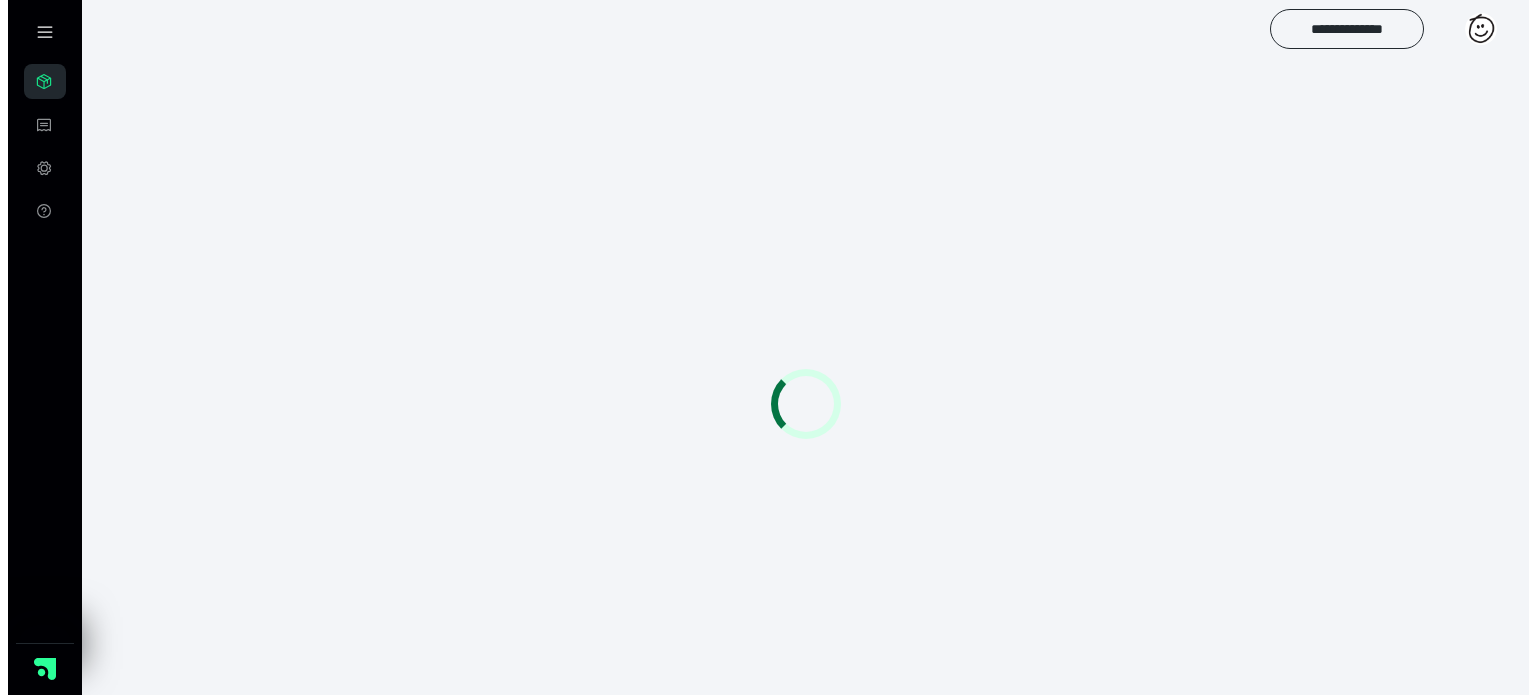 scroll, scrollTop: 0, scrollLeft: 0, axis: both 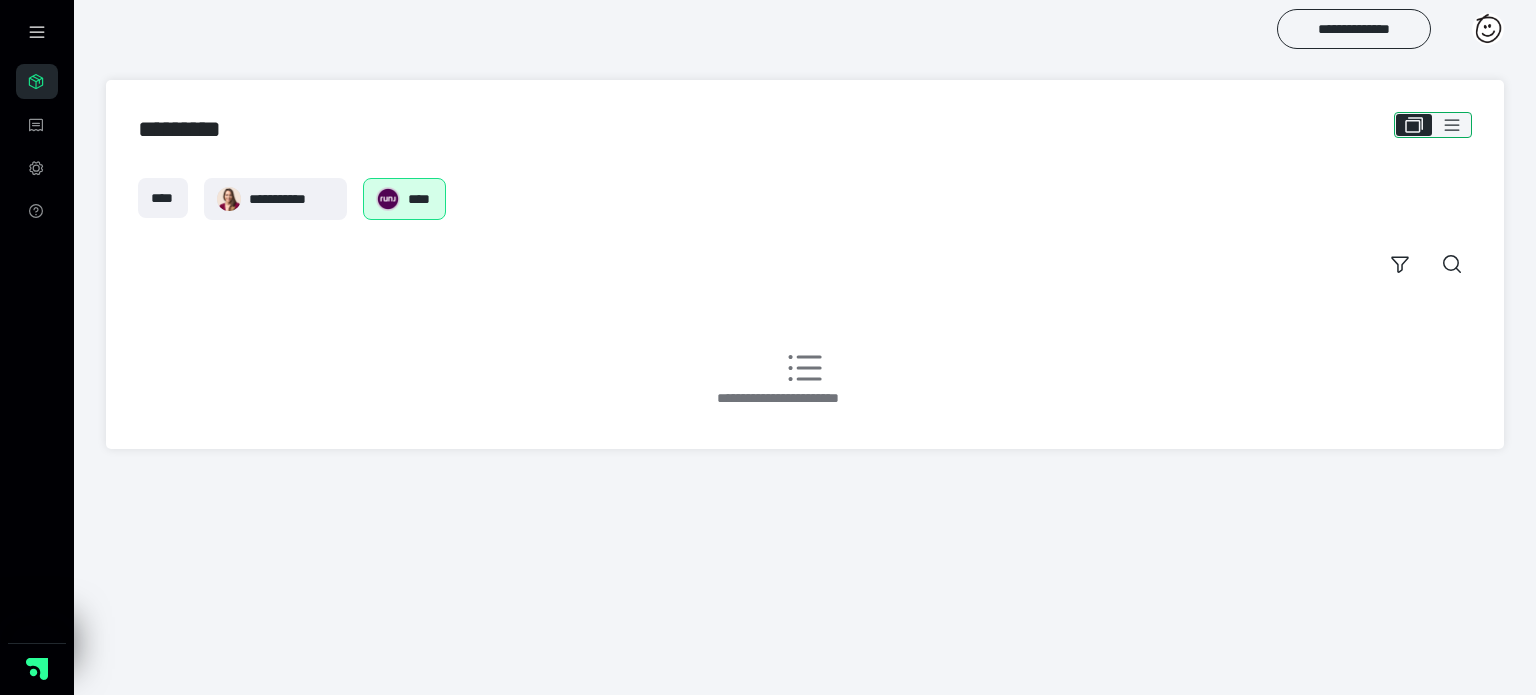 click 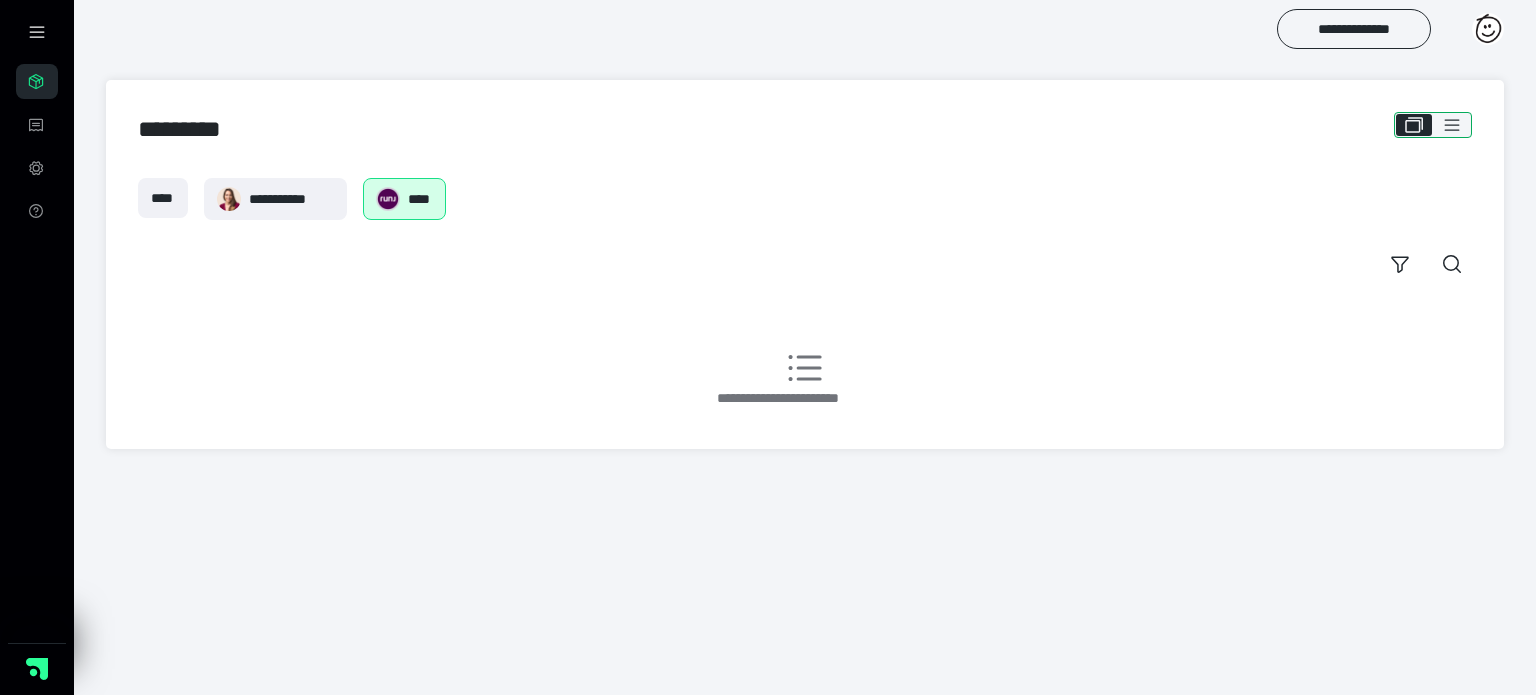 click at bounding box center [1452, 125] 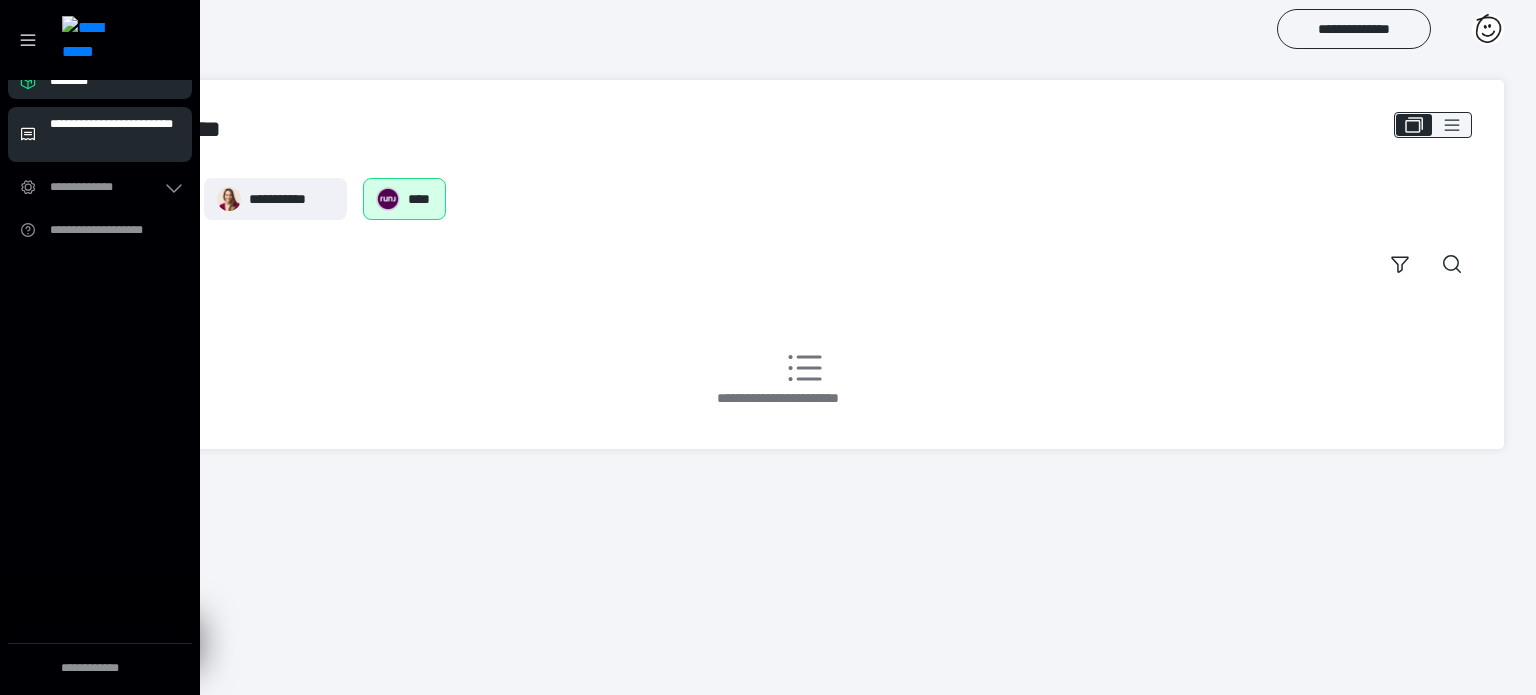 click on "**********" at bounding box center [115, 134] 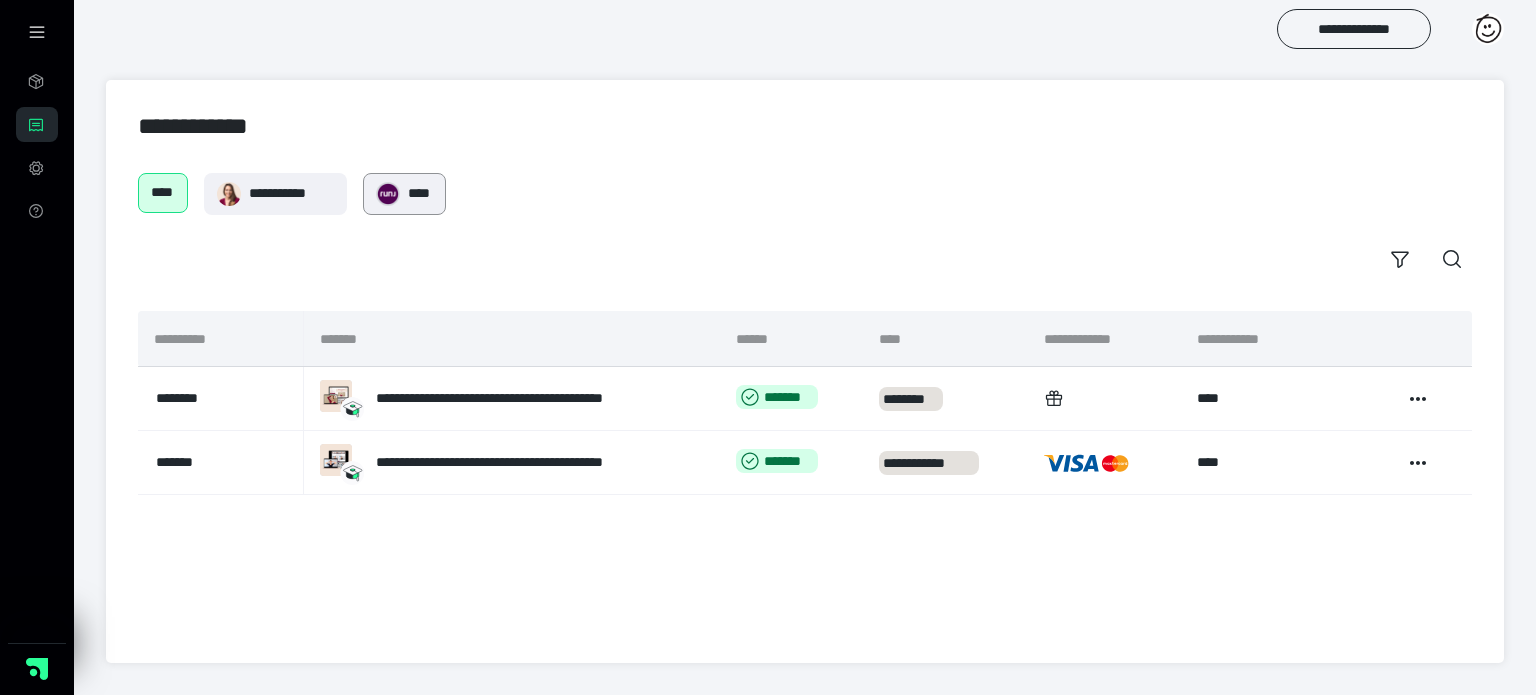 click on "****" at bounding box center (420, 193) 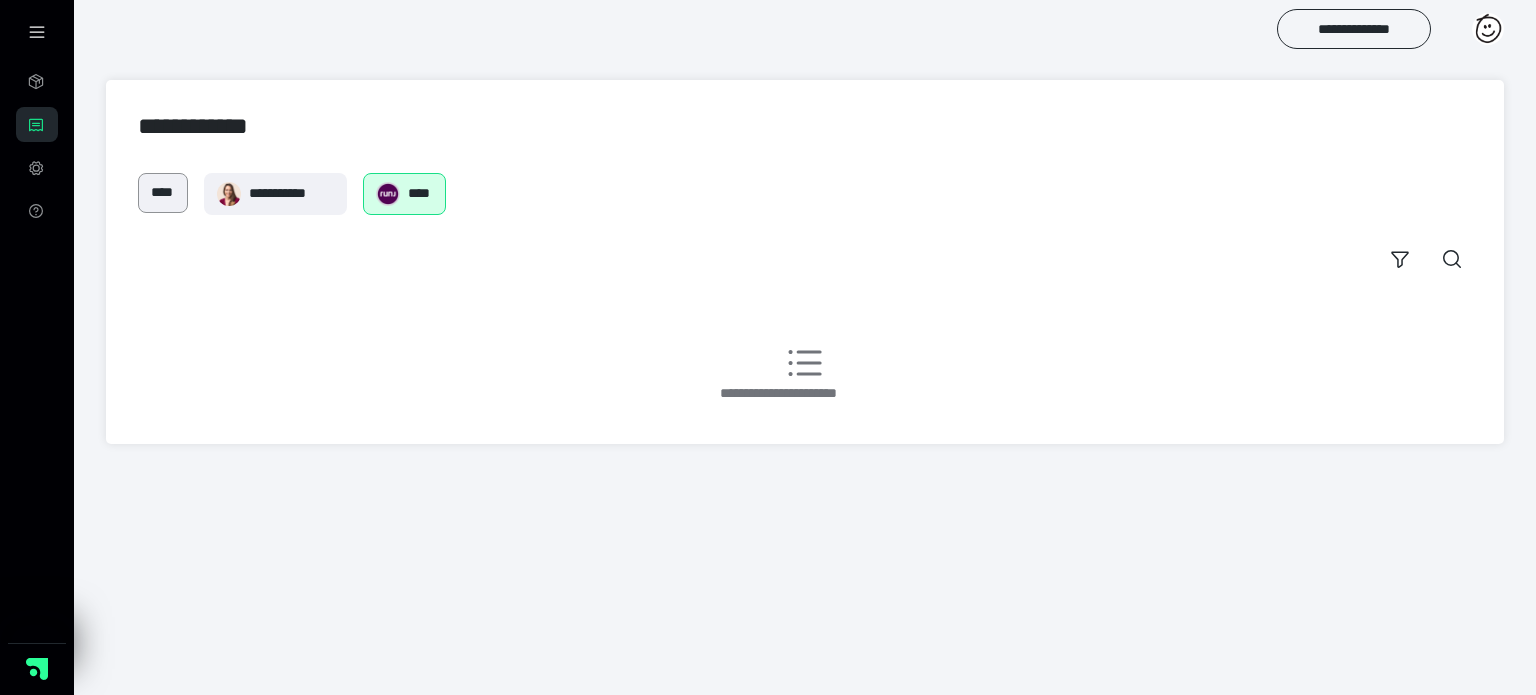 click on "****" at bounding box center [163, 192] 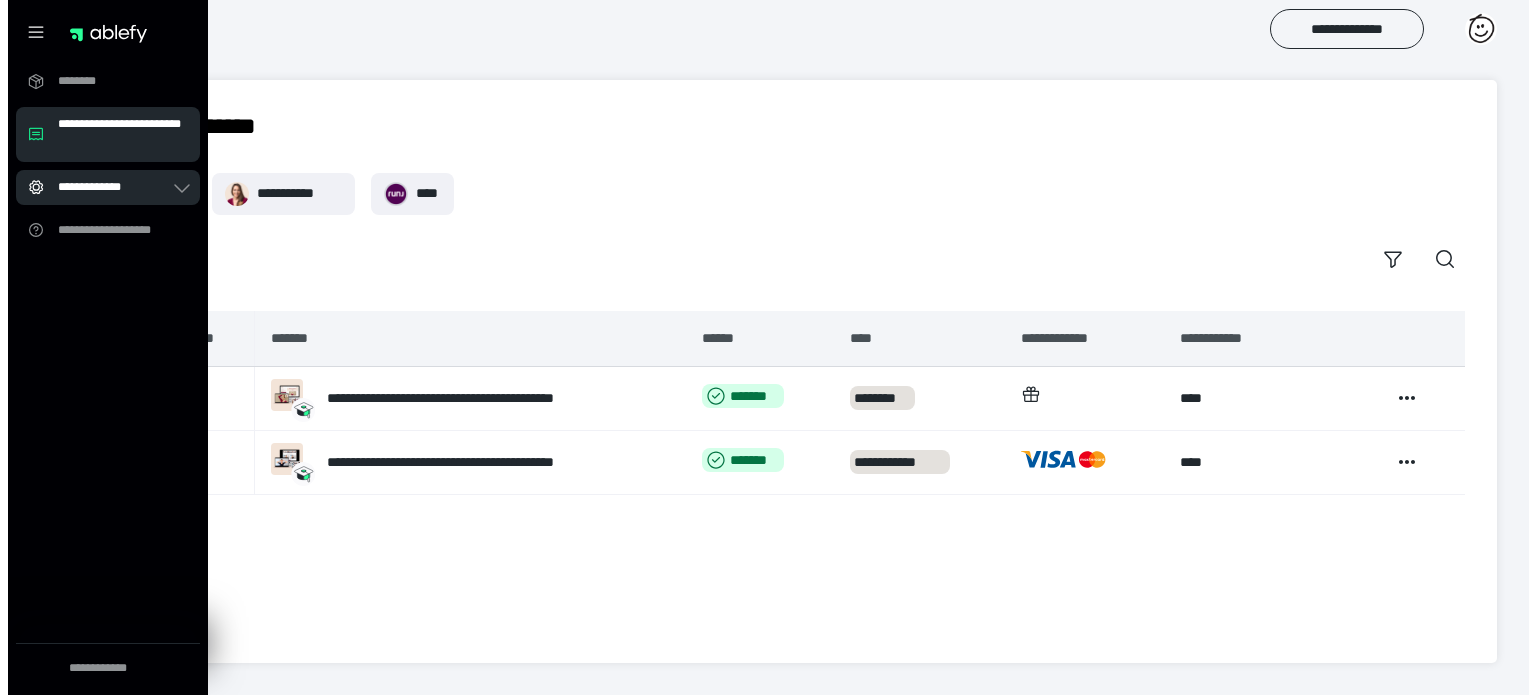scroll, scrollTop: 0, scrollLeft: 0, axis: both 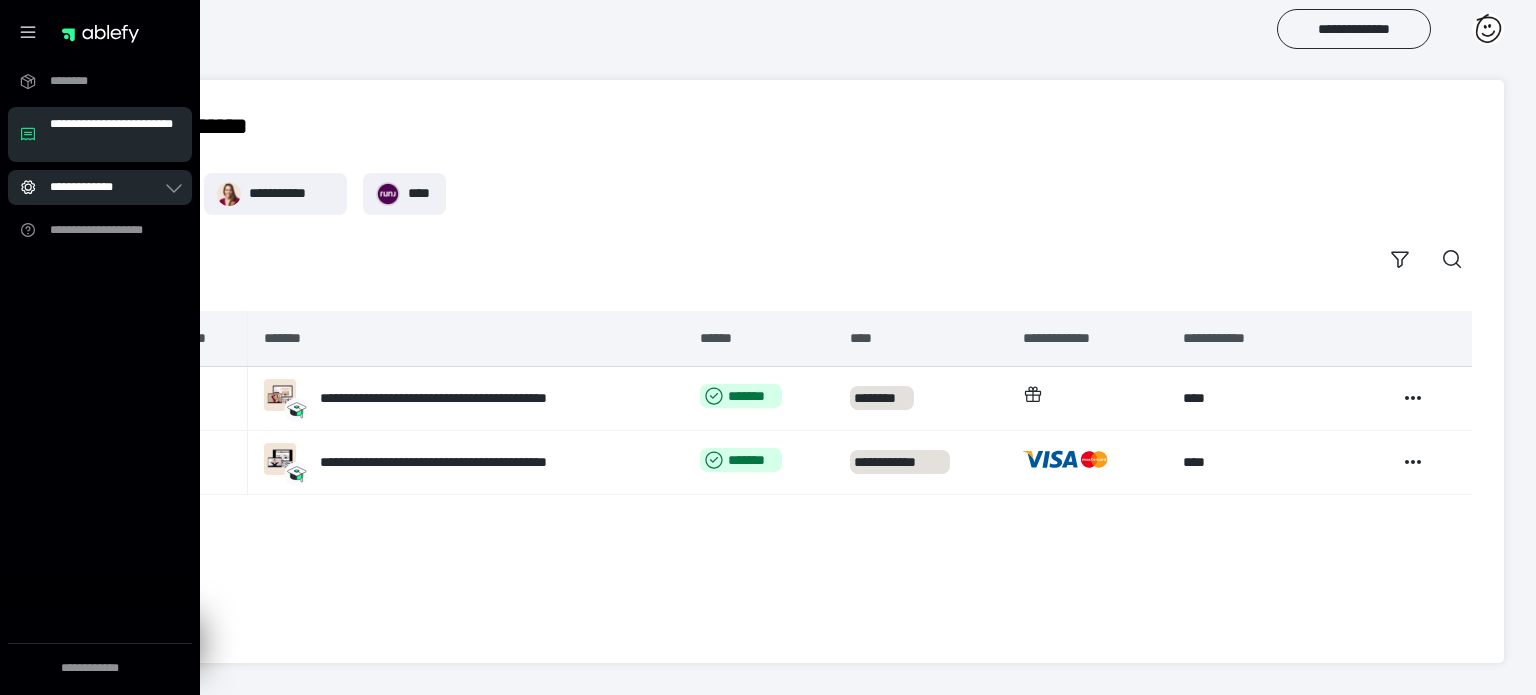 click 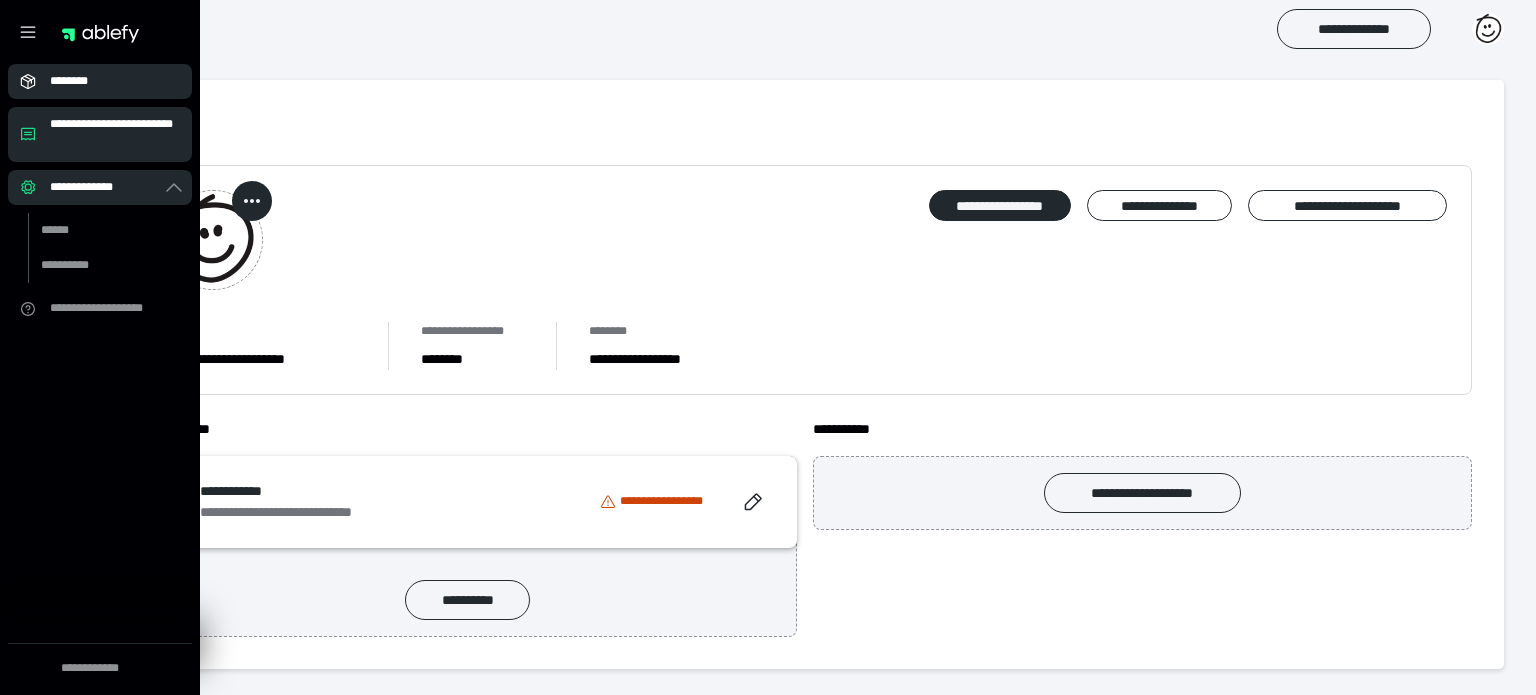 click 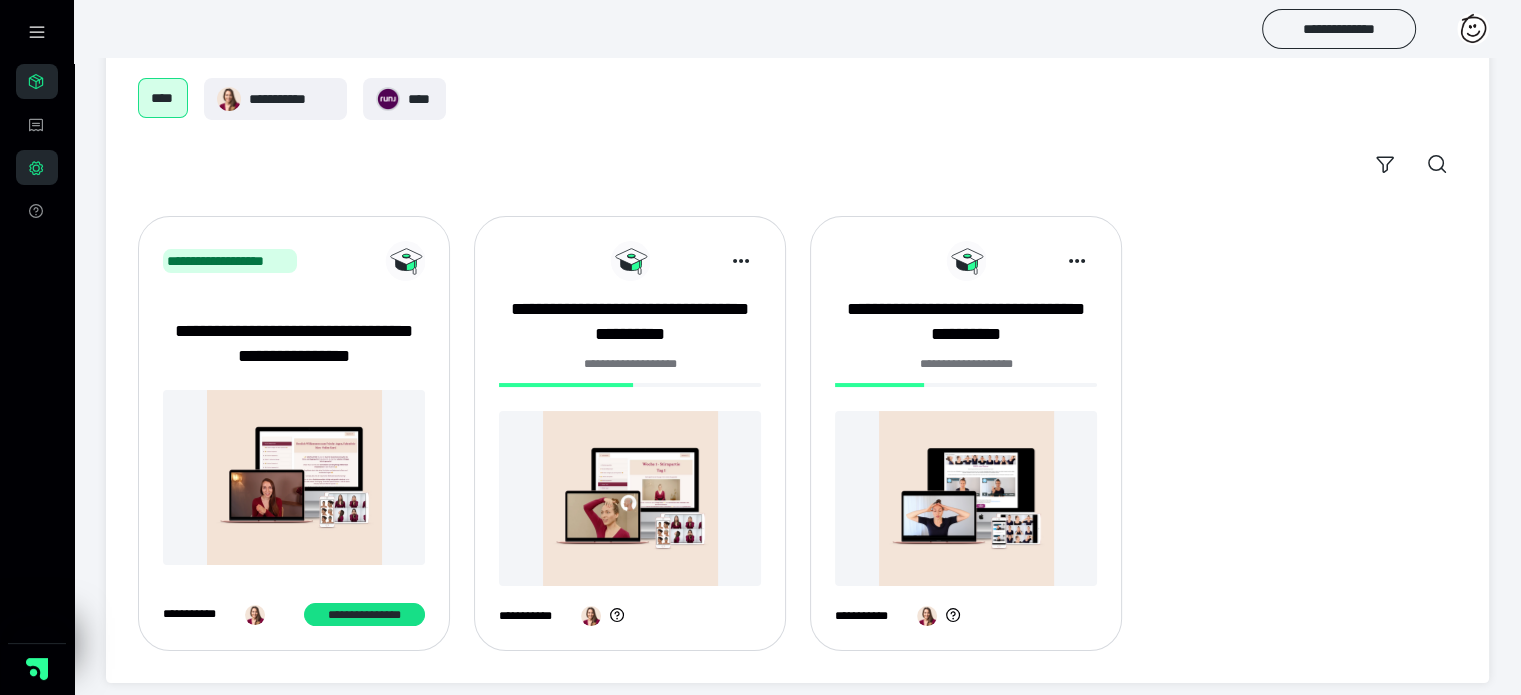scroll, scrollTop: 111, scrollLeft: 0, axis: vertical 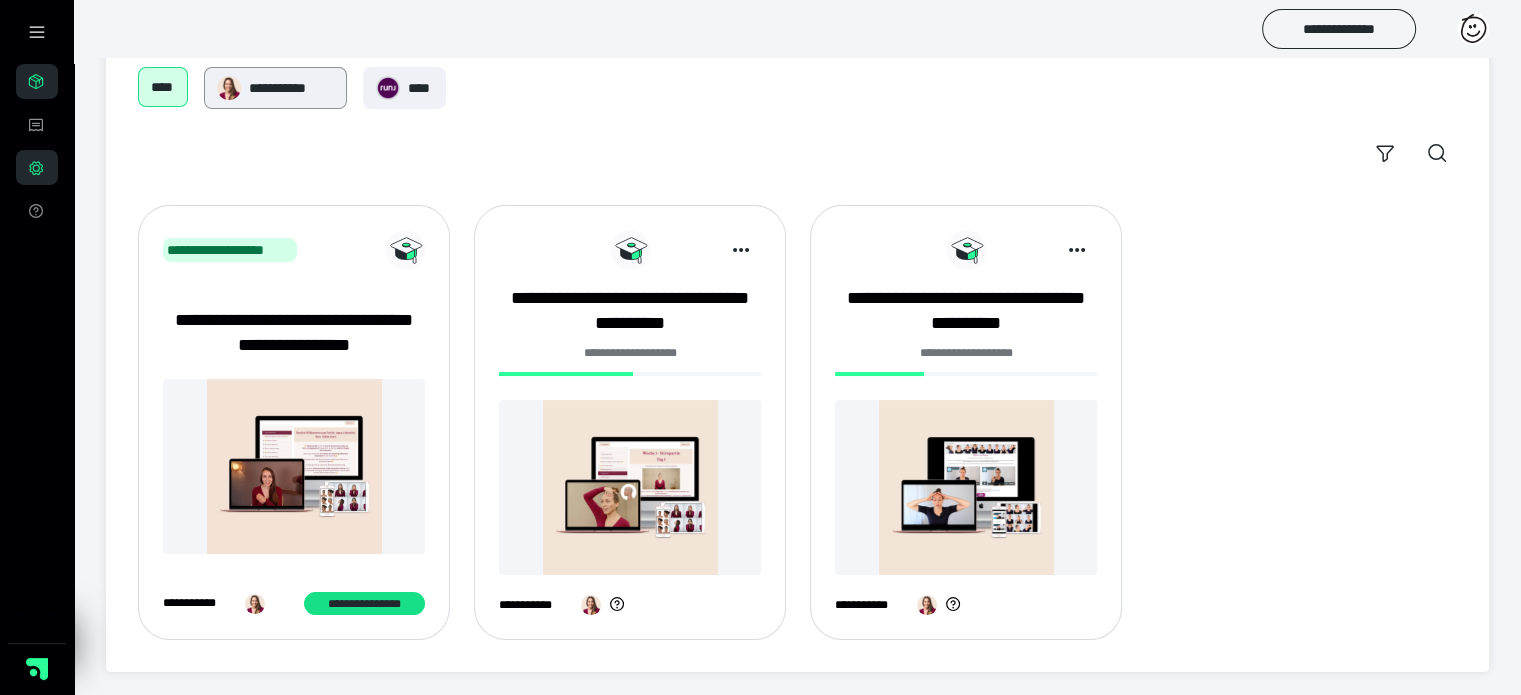click on "**********" at bounding box center (291, 88) 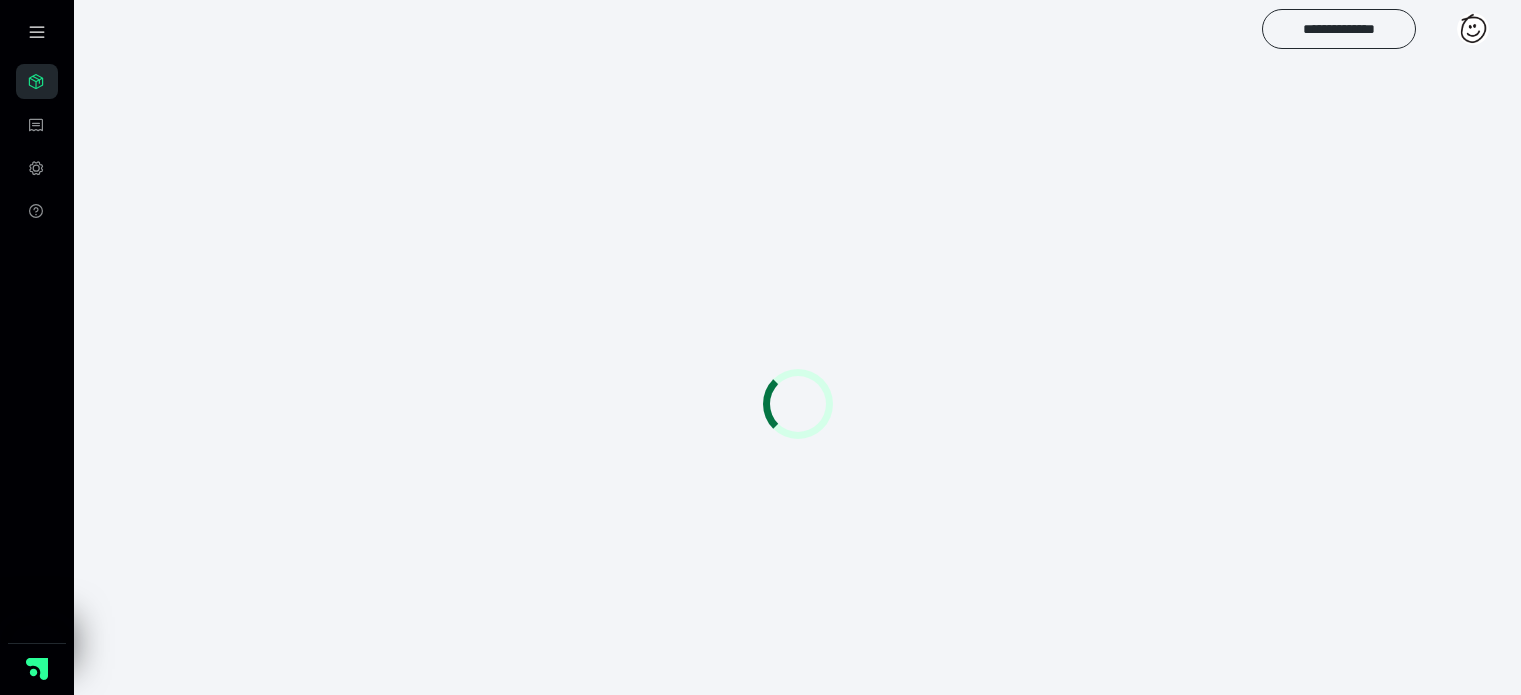 scroll, scrollTop: 0, scrollLeft: 0, axis: both 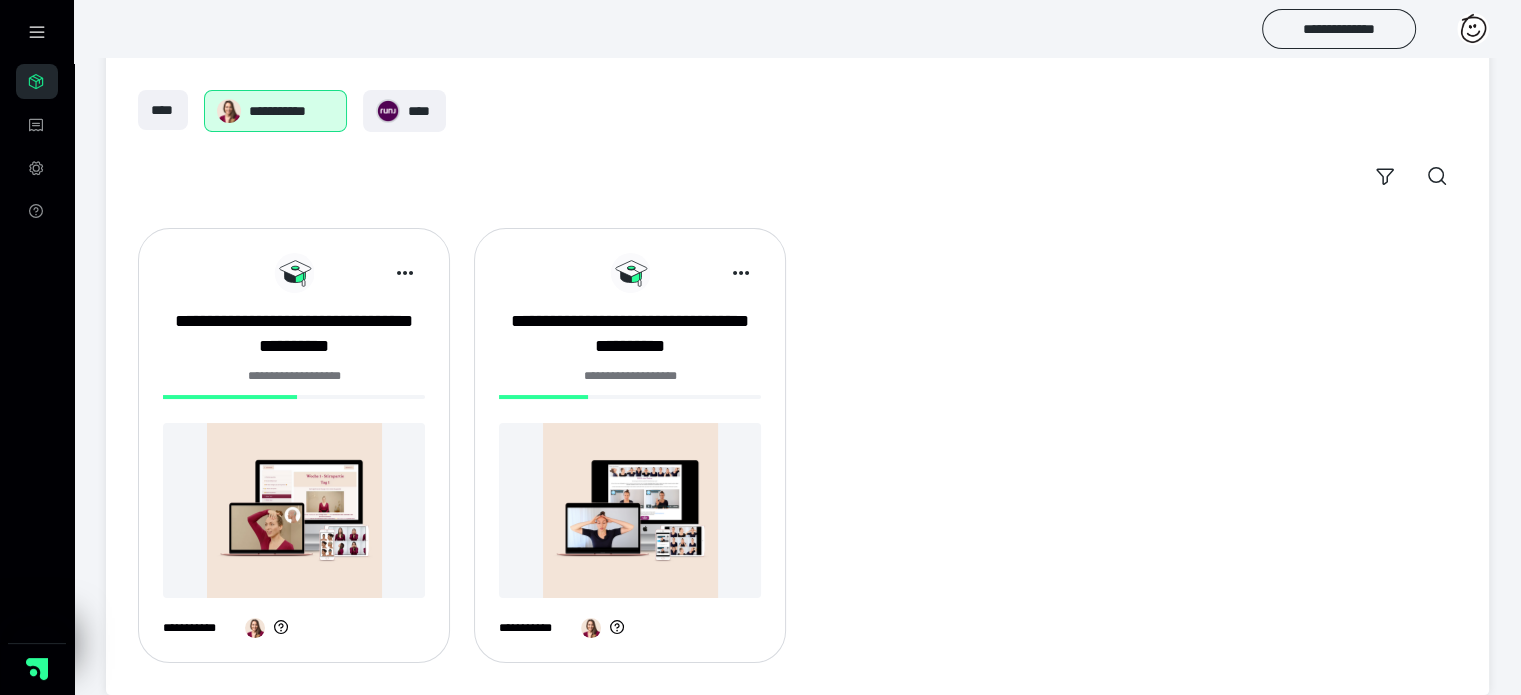 click at bounding box center [294, 510] 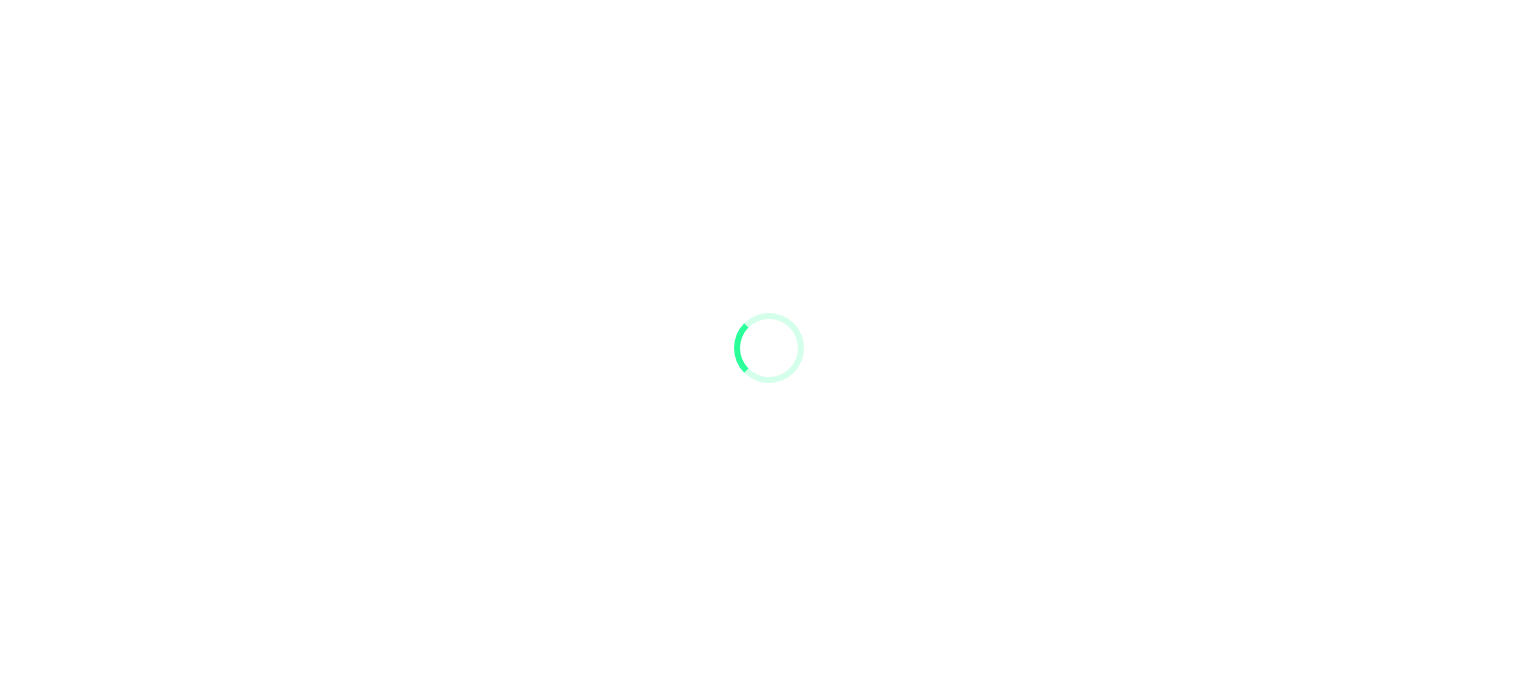 scroll, scrollTop: 0, scrollLeft: 0, axis: both 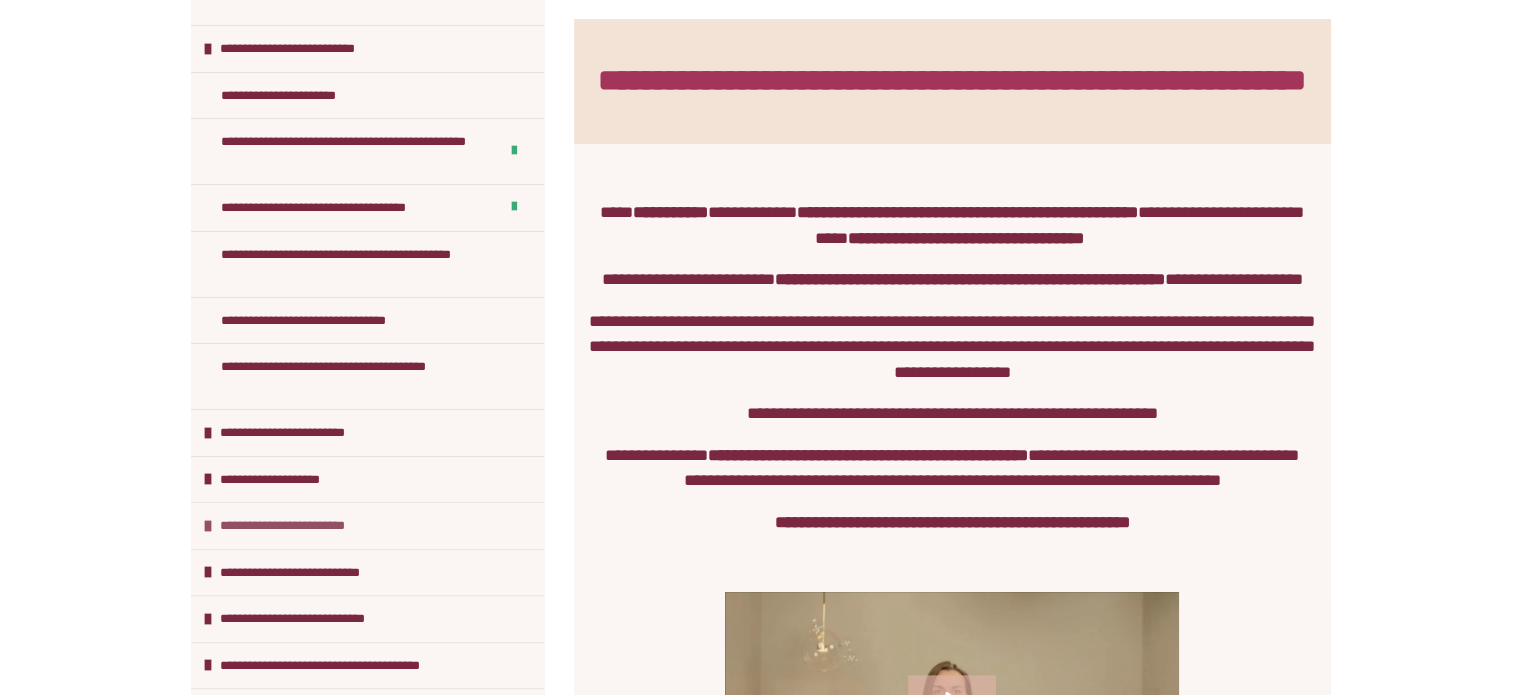 click at bounding box center (208, 526) 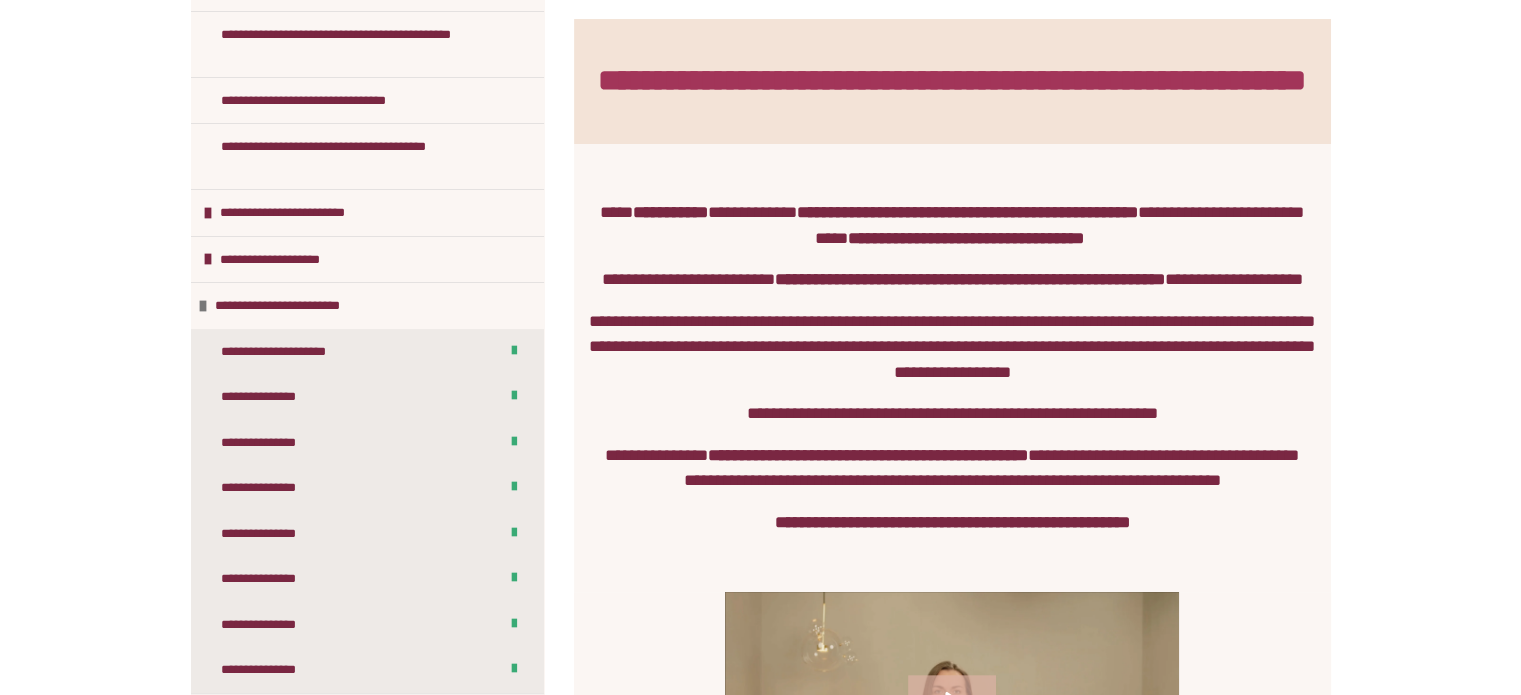 scroll, scrollTop: 1008, scrollLeft: 0, axis: vertical 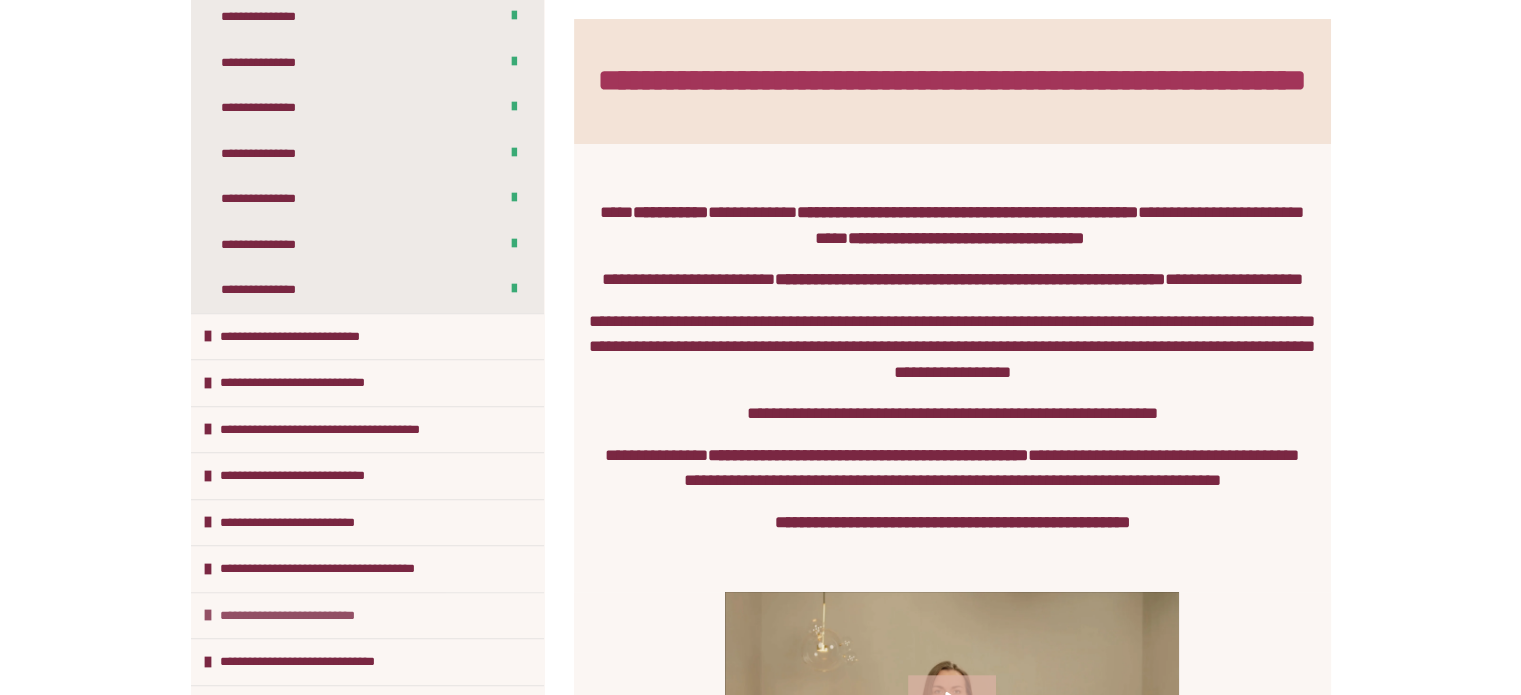 click on "**********" at bounding box center (308, 616) 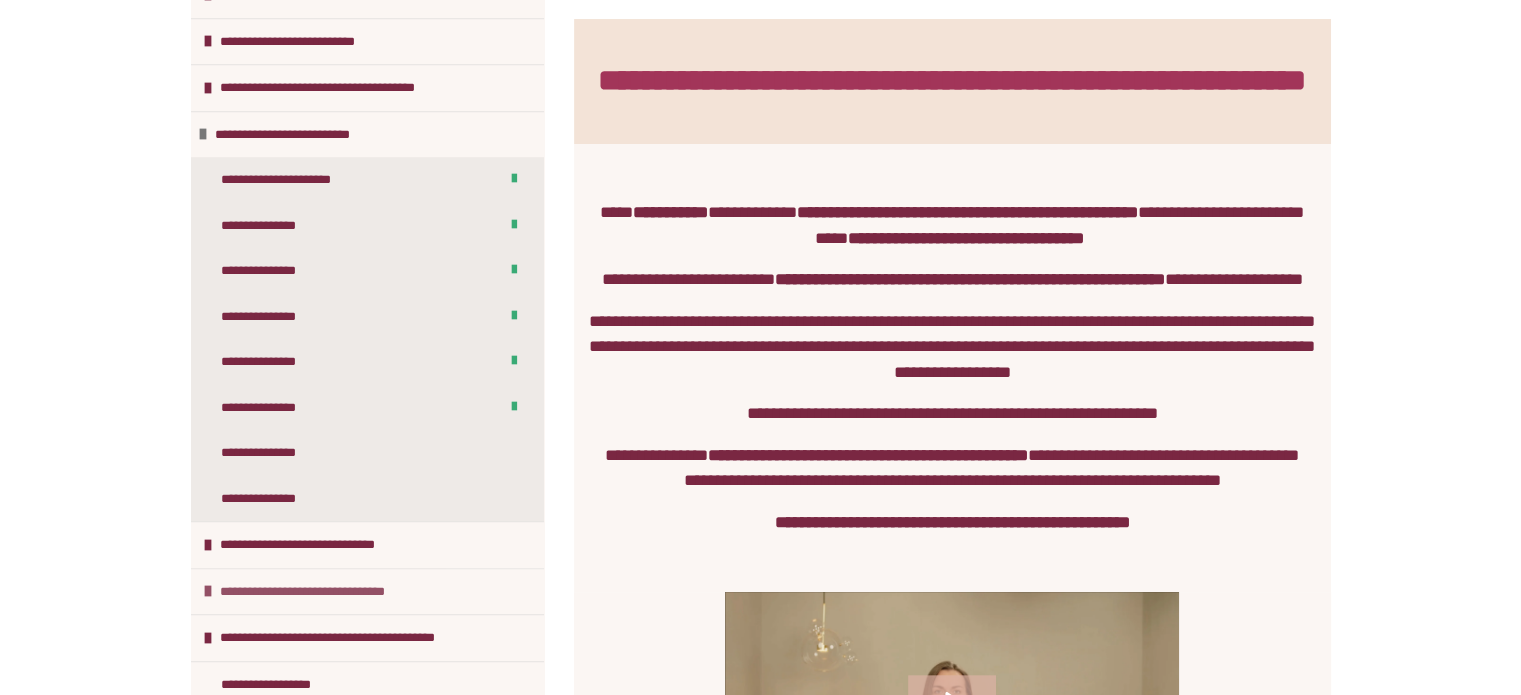 scroll, scrollTop: 1508, scrollLeft: 0, axis: vertical 